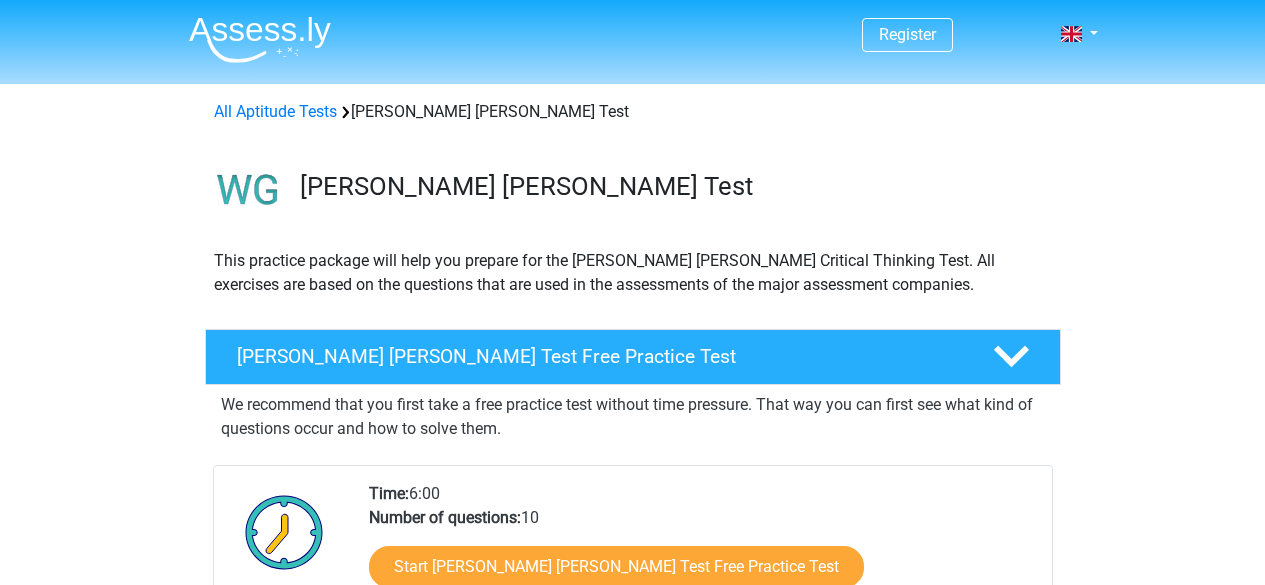 scroll, scrollTop: 80, scrollLeft: 0, axis: vertical 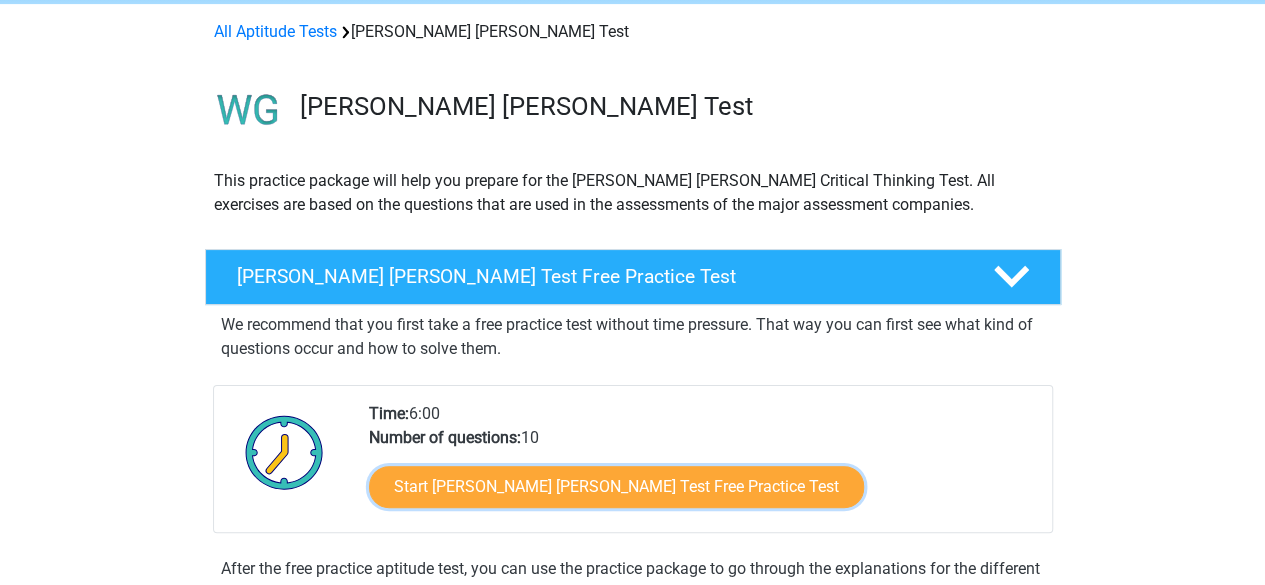 click on "Start [PERSON_NAME] [PERSON_NAME] Test
Free Practice Test" at bounding box center (616, 487) 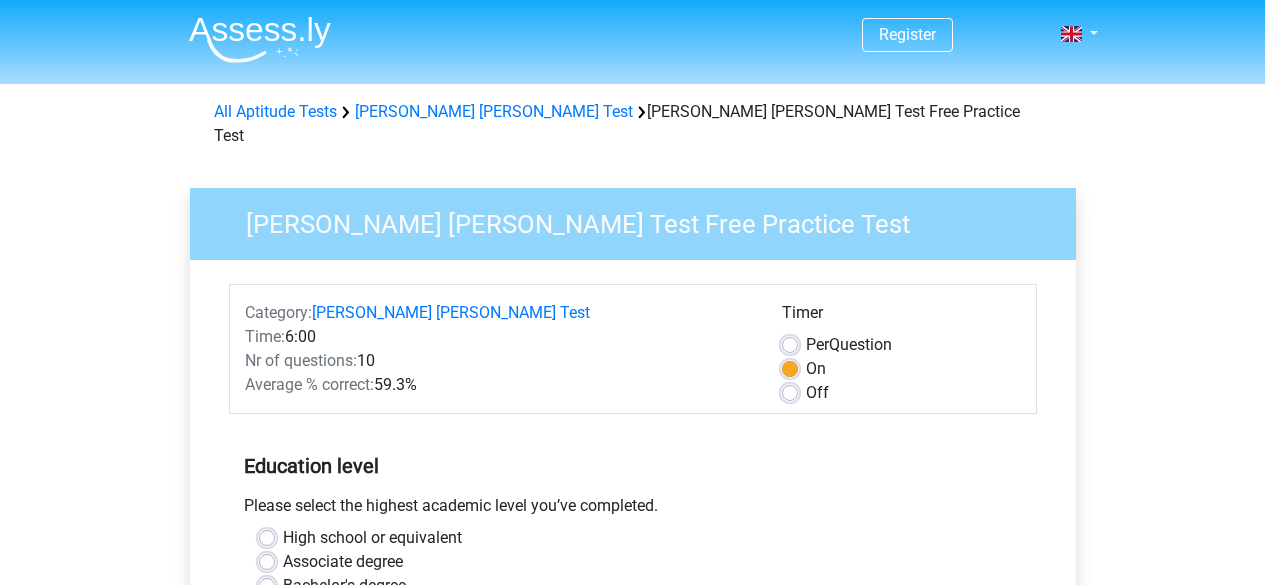 scroll, scrollTop: 0, scrollLeft: 0, axis: both 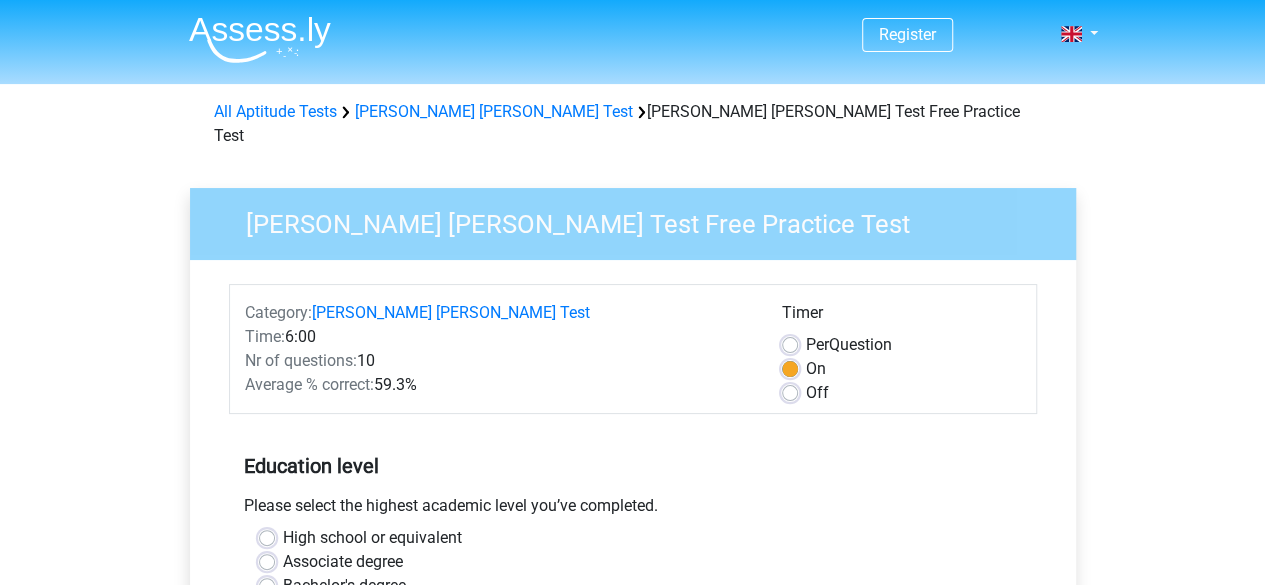 drag, startPoint x: 1242, startPoint y: 175, endPoint x: 1279, endPoint y: 139, distance: 51.62364 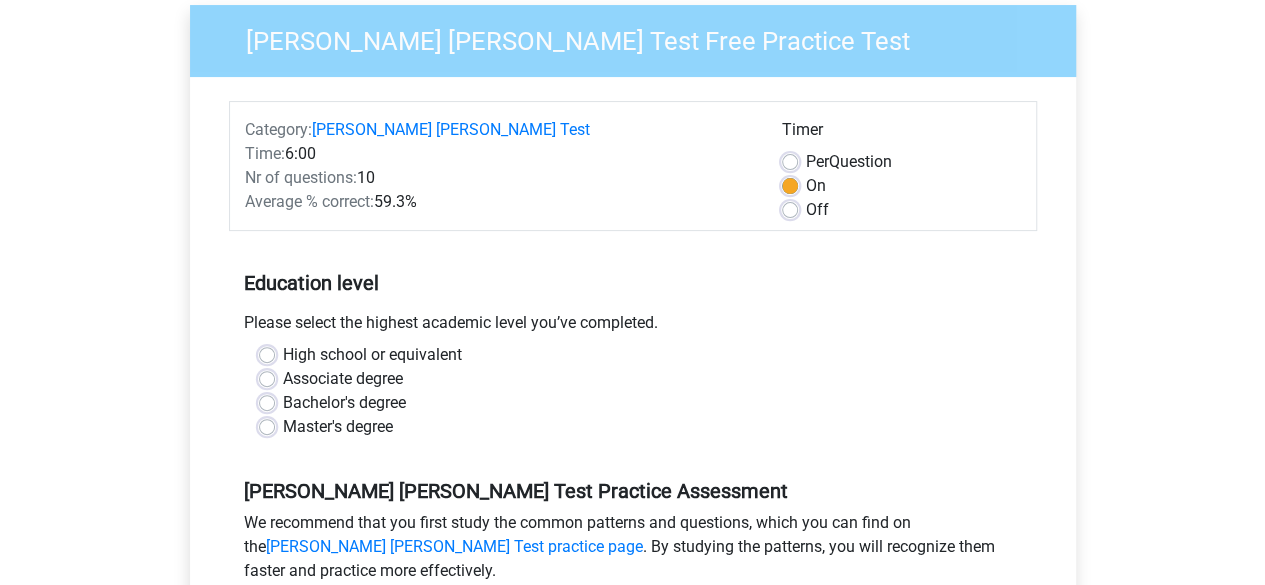 scroll, scrollTop: 194, scrollLeft: 0, axis: vertical 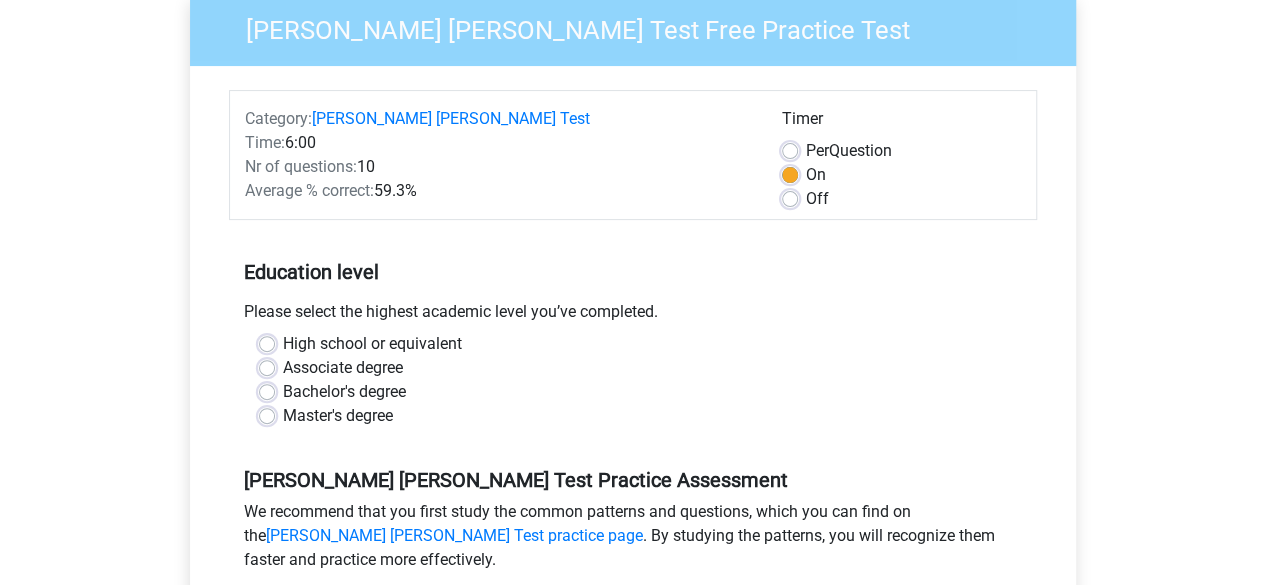 click on "High school or equivalent" at bounding box center (372, 344) 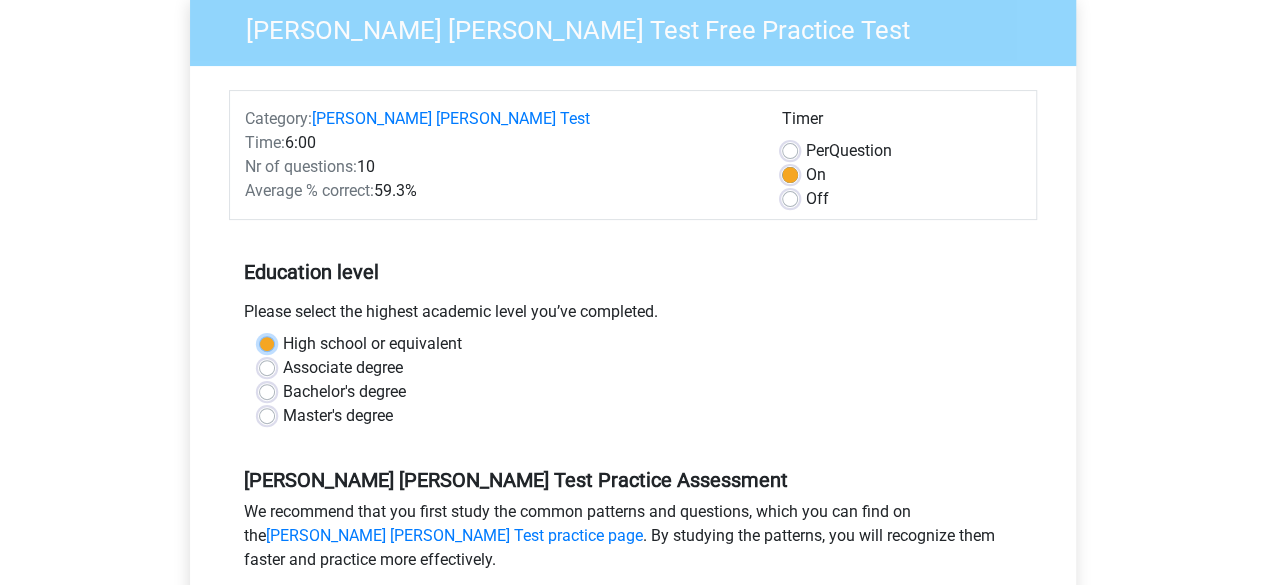 click on "High school or equivalent" at bounding box center [267, 342] 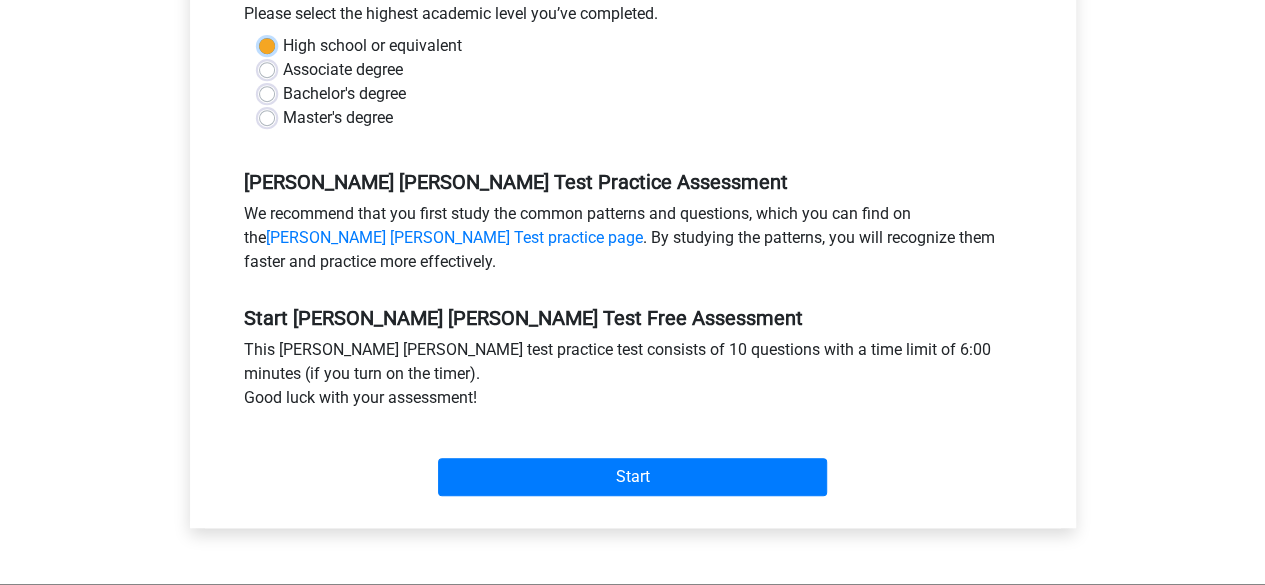 scroll, scrollTop: 494, scrollLeft: 0, axis: vertical 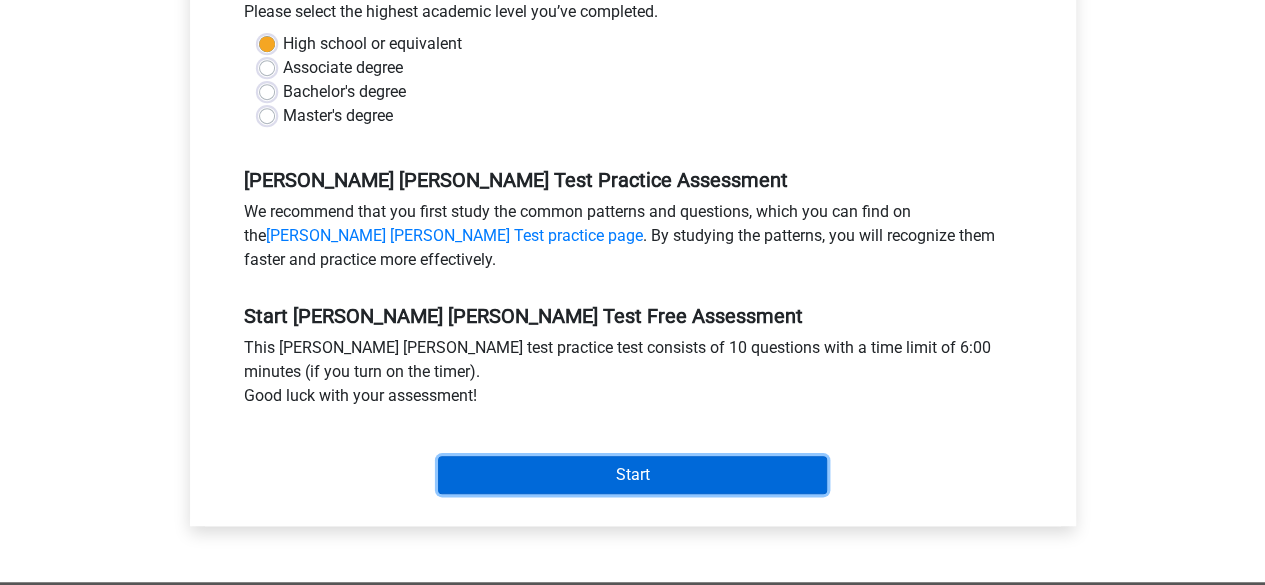 click on "Start" at bounding box center (632, 475) 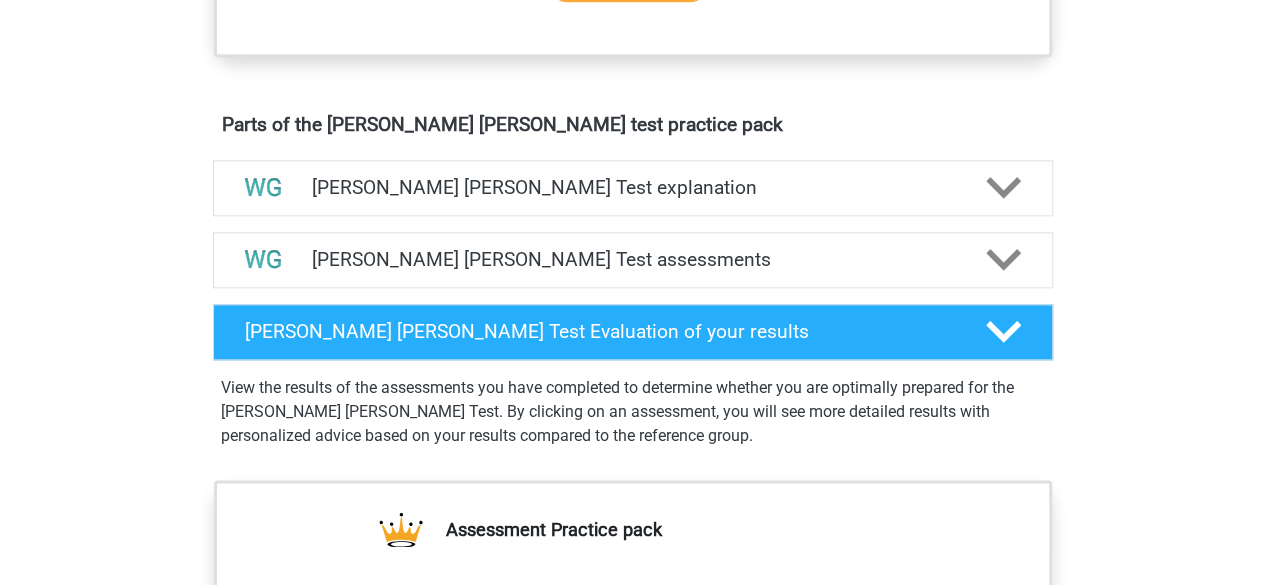 scroll, scrollTop: 1040, scrollLeft: 0, axis: vertical 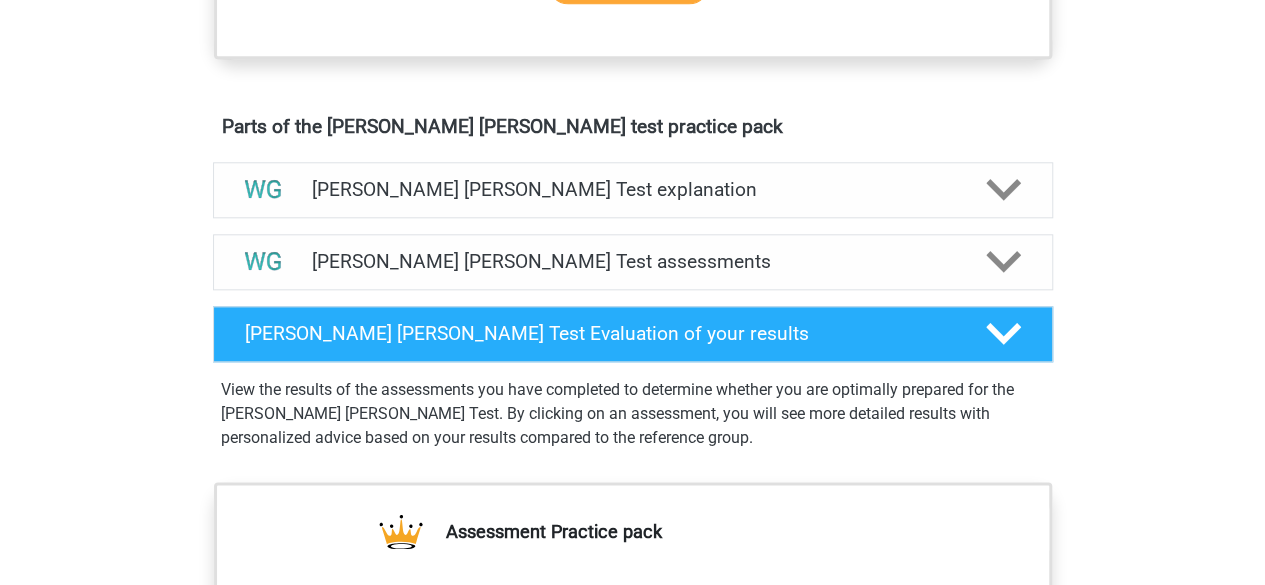 click on "[PERSON_NAME] [PERSON_NAME] Test explanation" at bounding box center [633, 190] 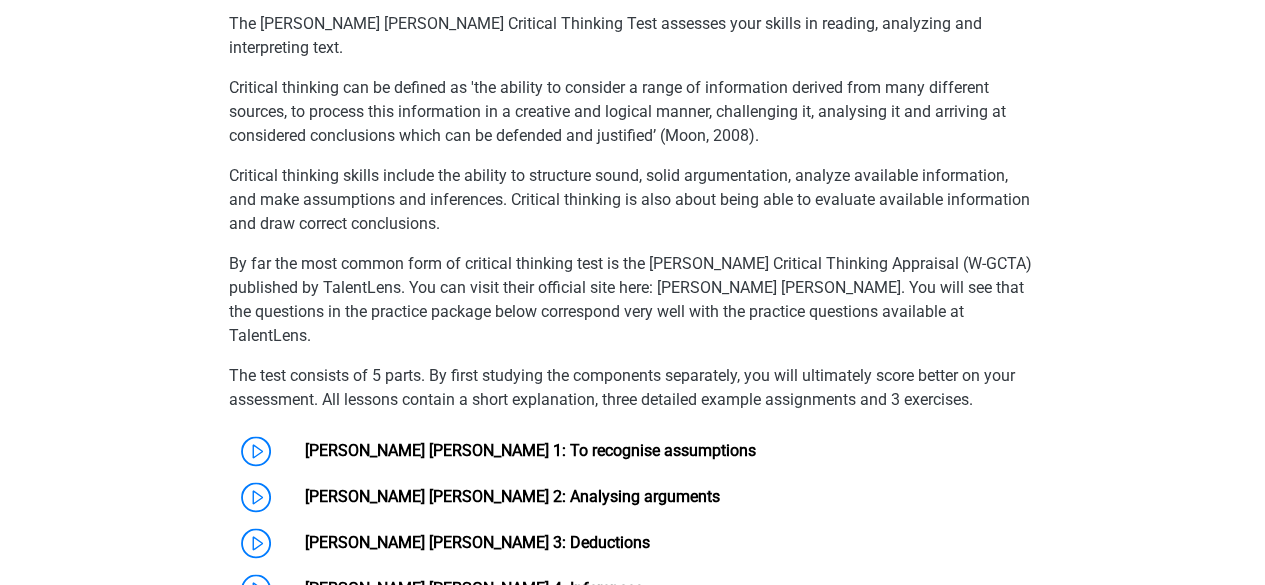scroll, scrollTop: 1400, scrollLeft: 0, axis: vertical 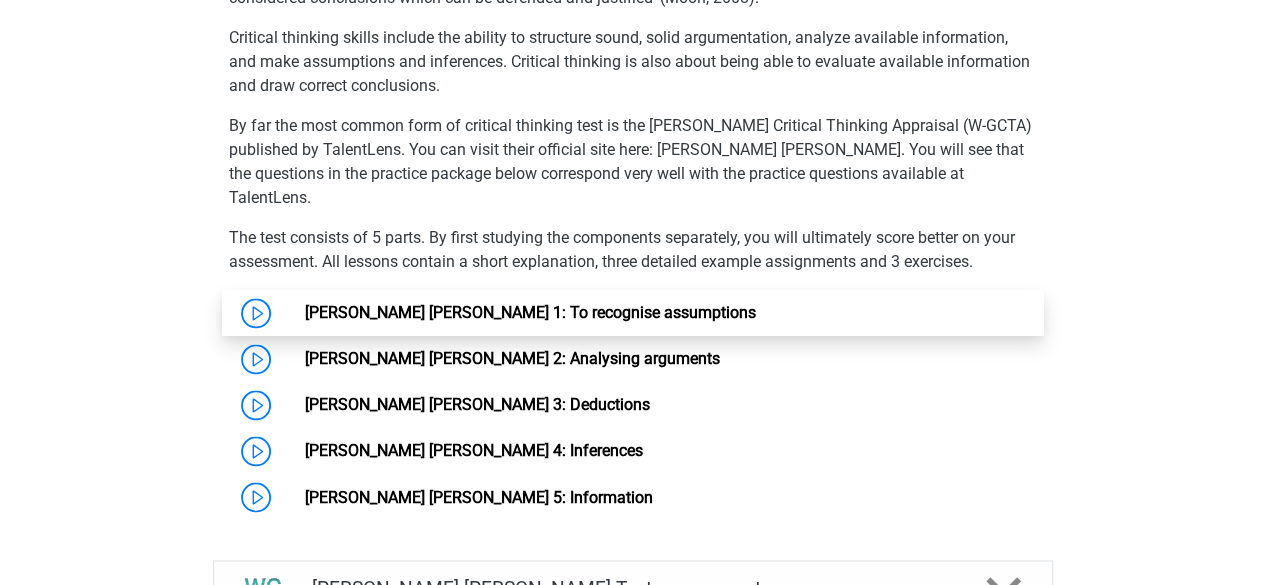 click on "[PERSON_NAME] [PERSON_NAME] 1: To recognise assumptions" at bounding box center [530, 312] 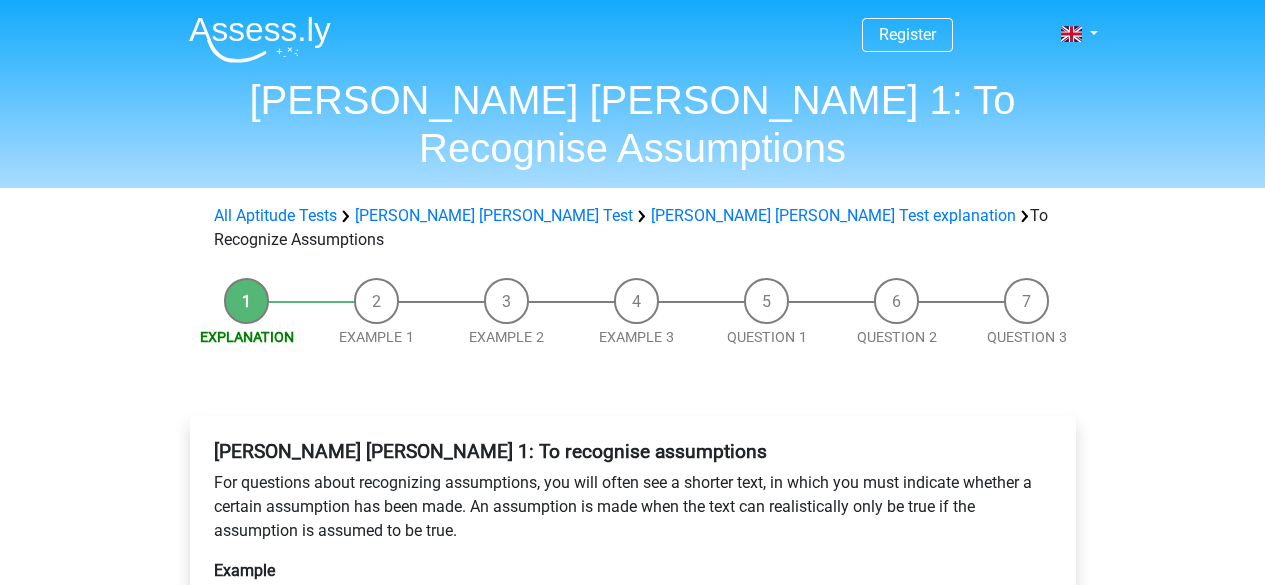 scroll, scrollTop: 0, scrollLeft: 0, axis: both 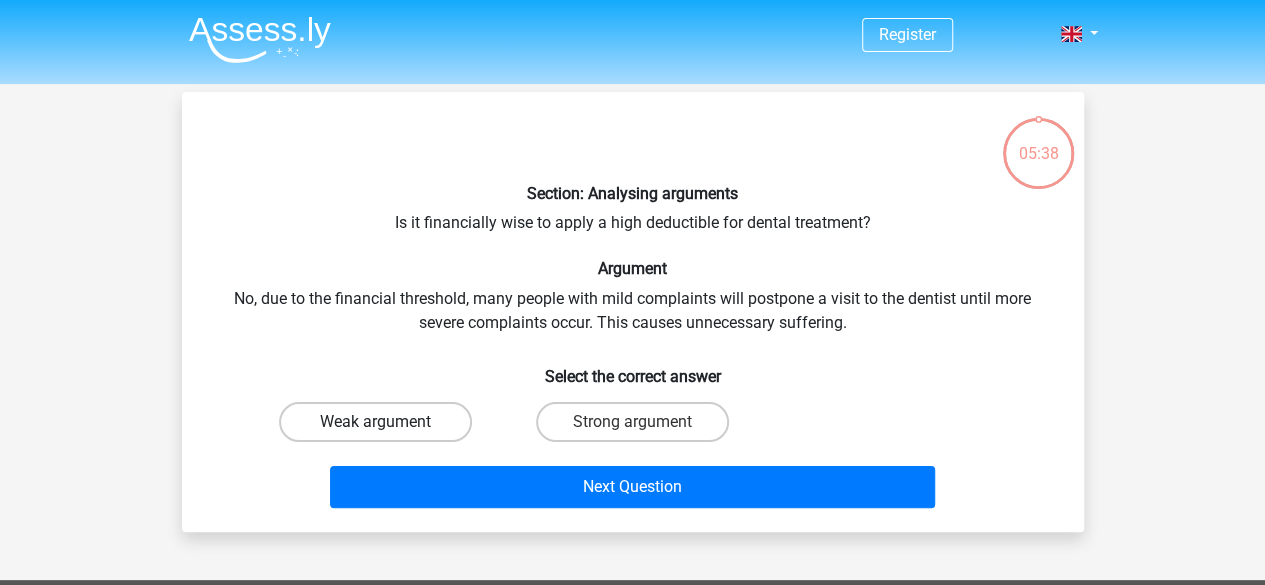 click on "Weak argument" at bounding box center (375, 422) 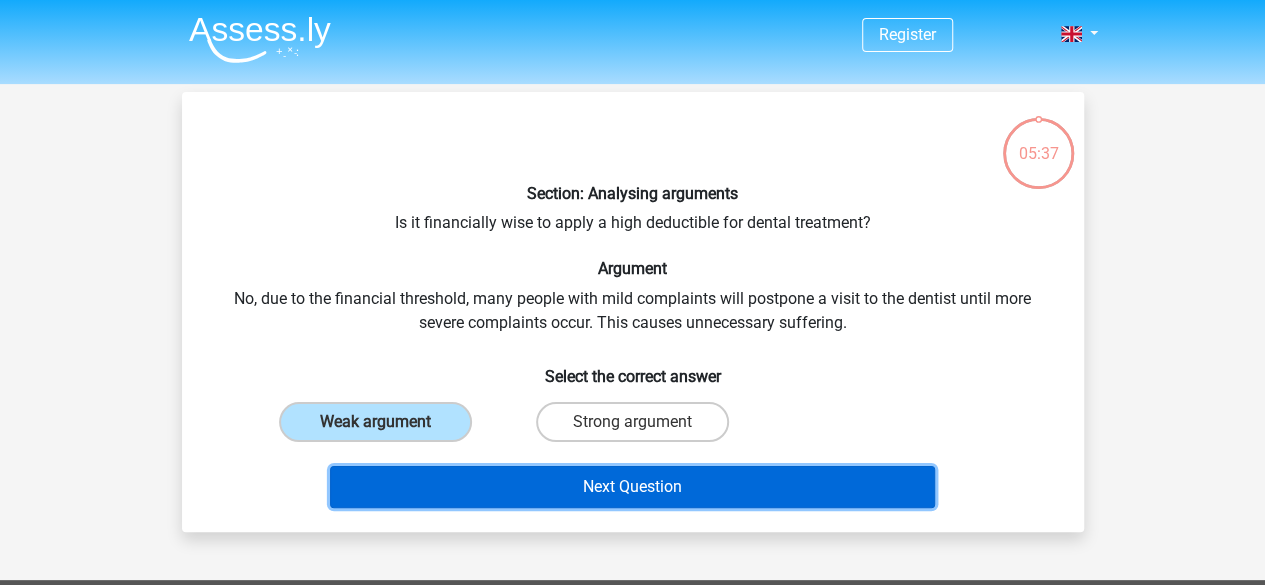 click on "Next Question" at bounding box center (632, 487) 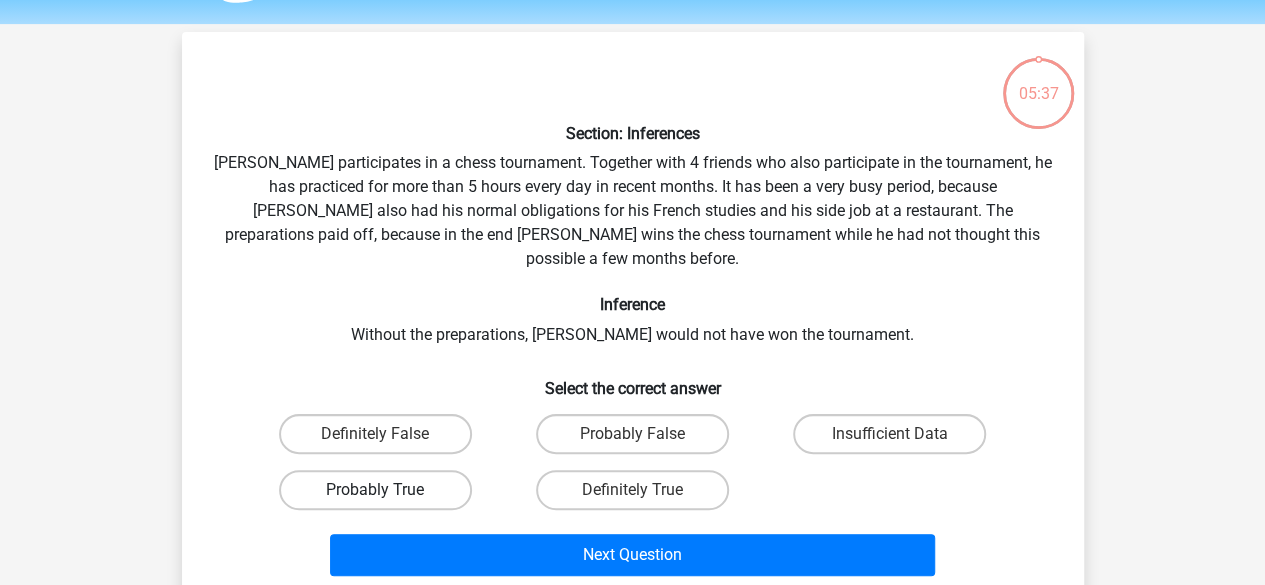 scroll, scrollTop: 92, scrollLeft: 0, axis: vertical 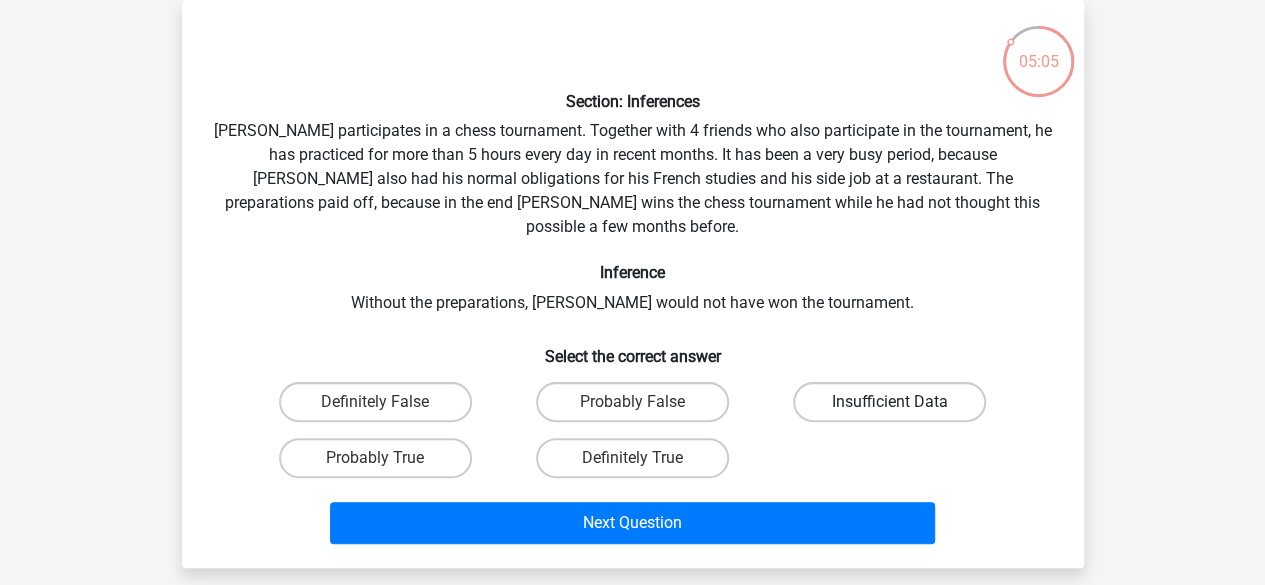 click on "Insufficient Data" at bounding box center [889, 402] 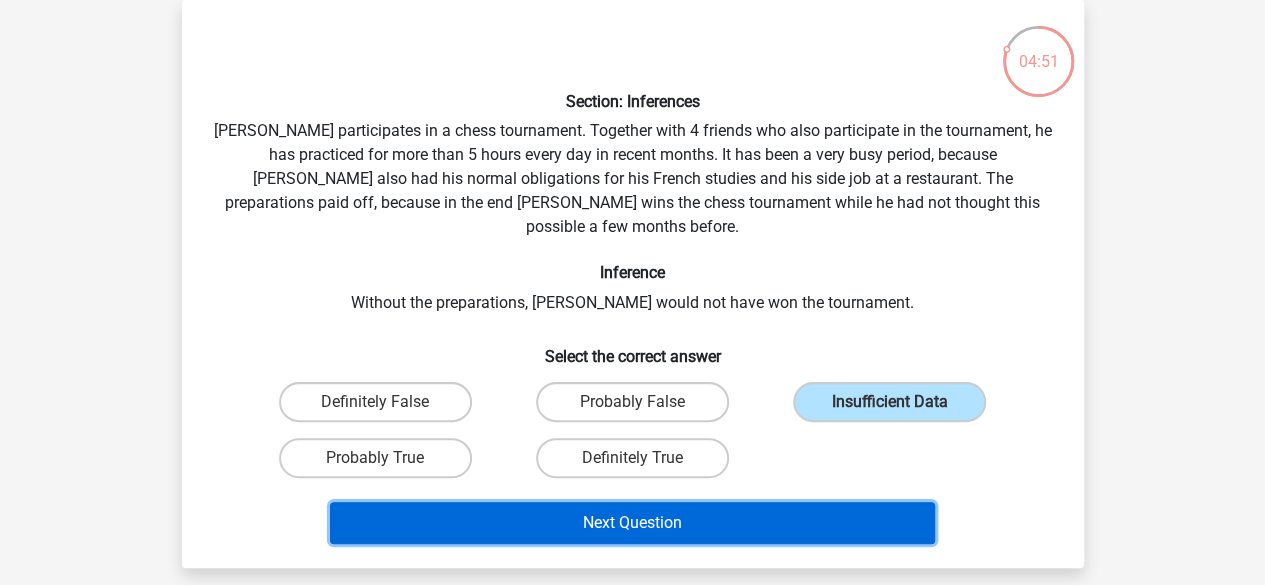 click on "Next Question" at bounding box center [632, 523] 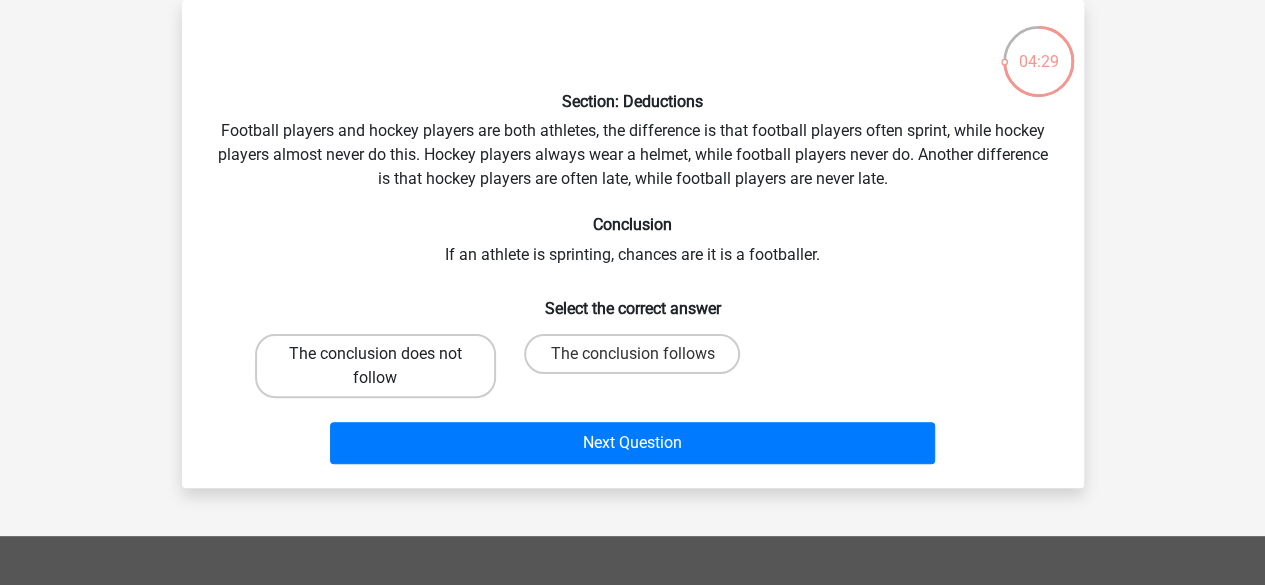 click on "The conclusion does not follow" at bounding box center (375, 366) 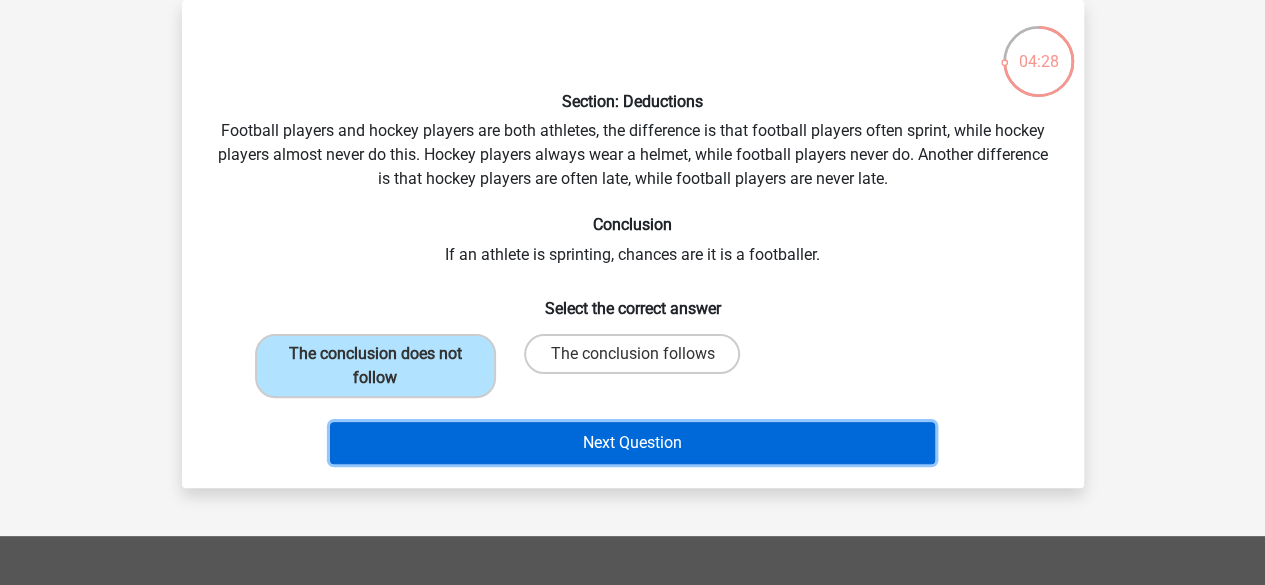 click on "Next Question" at bounding box center [632, 443] 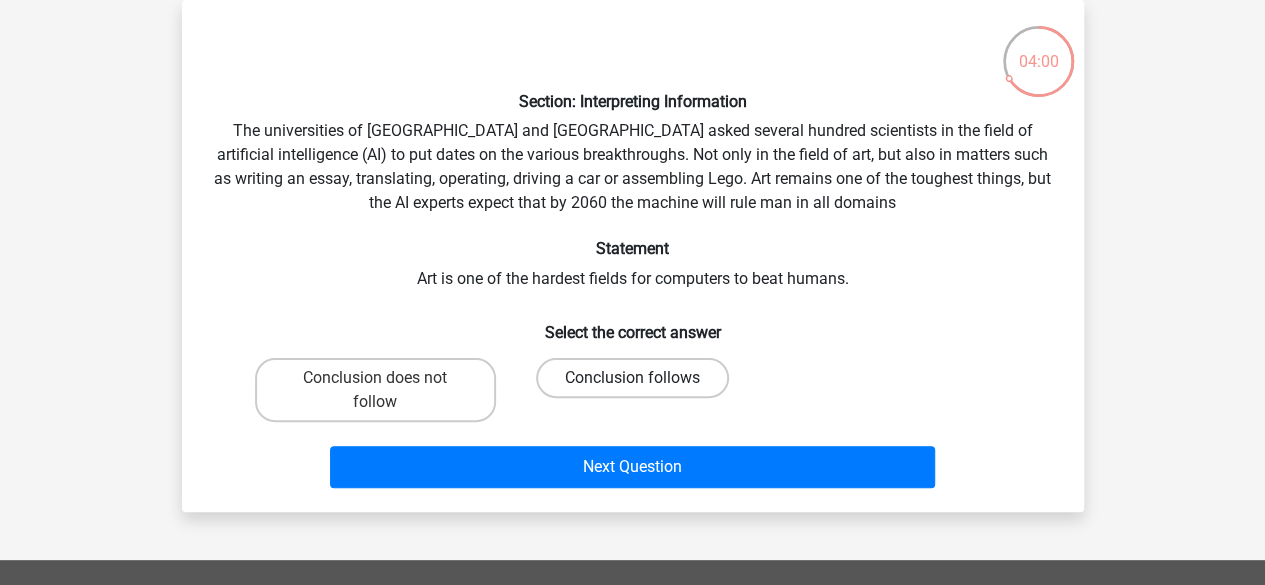 drag, startPoint x: 597, startPoint y: 397, endPoint x: 588, endPoint y: 376, distance: 22.847319 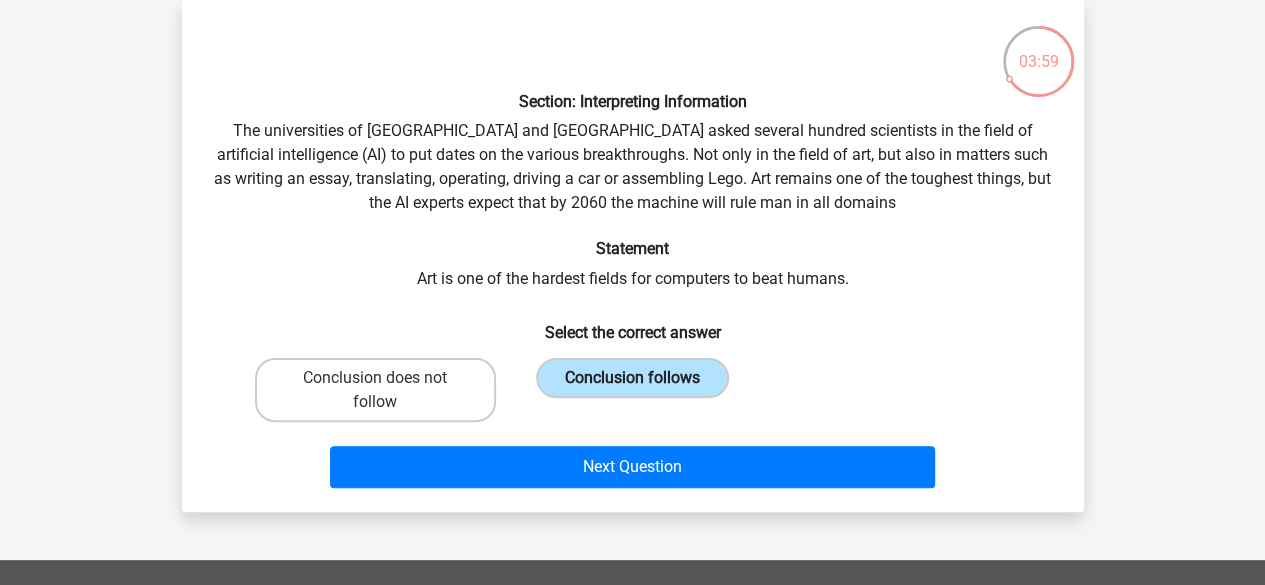 click on "Conclusion follows" at bounding box center [632, 378] 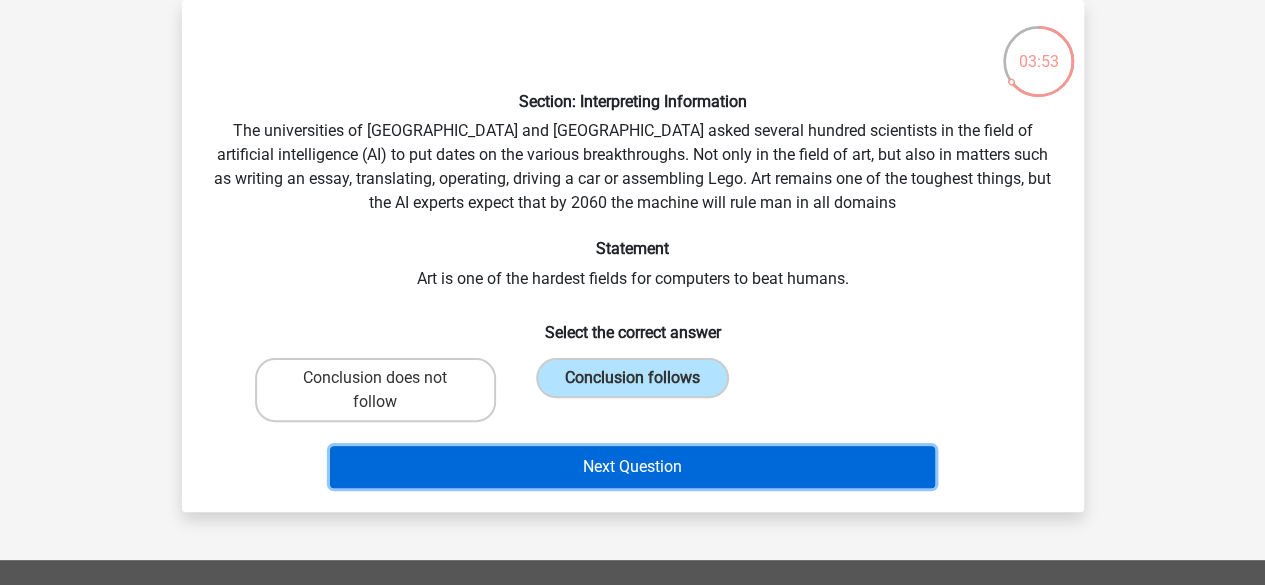 click on "Next Question" at bounding box center [632, 467] 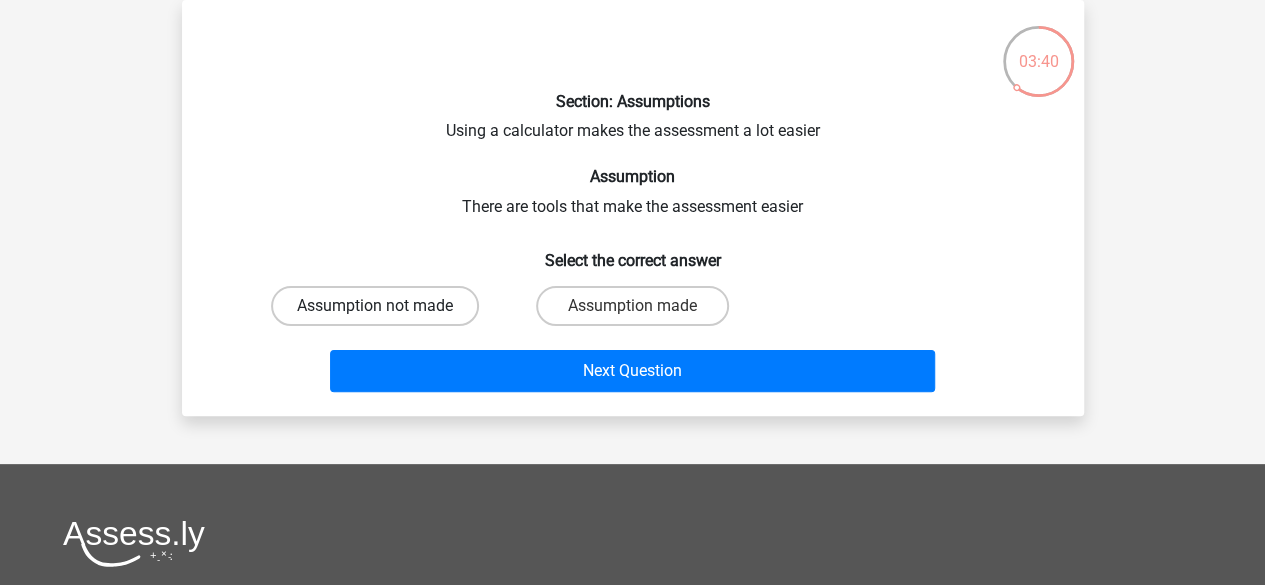 click on "Assumption not made" at bounding box center [375, 306] 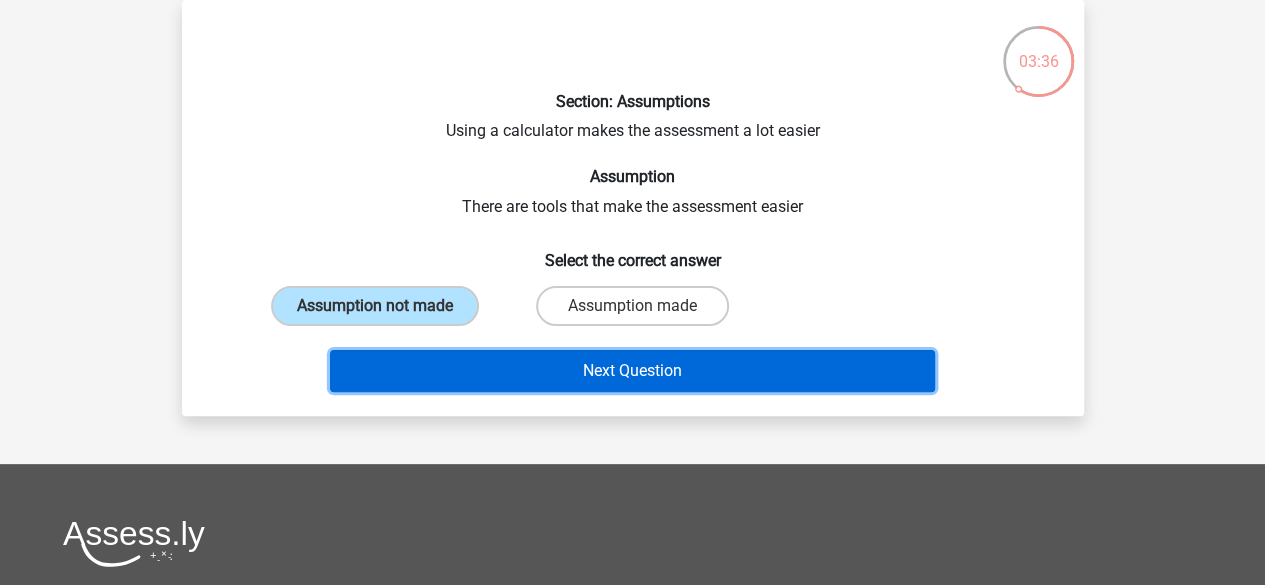 click on "Next Question" at bounding box center (632, 371) 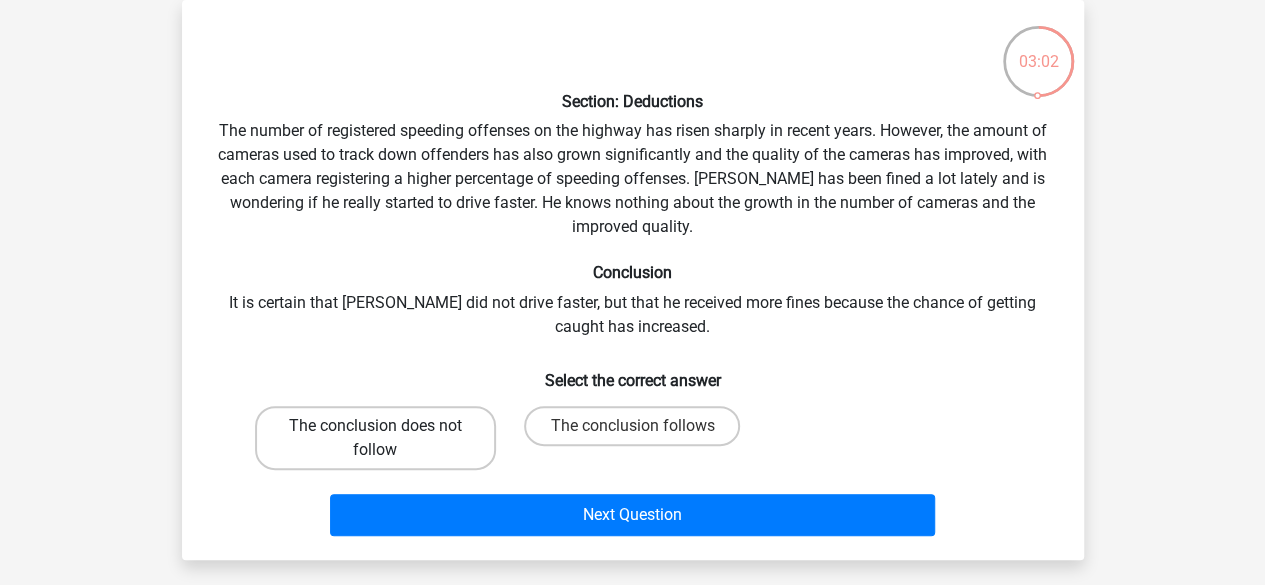 click on "The conclusion does not follow" at bounding box center [375, 438] 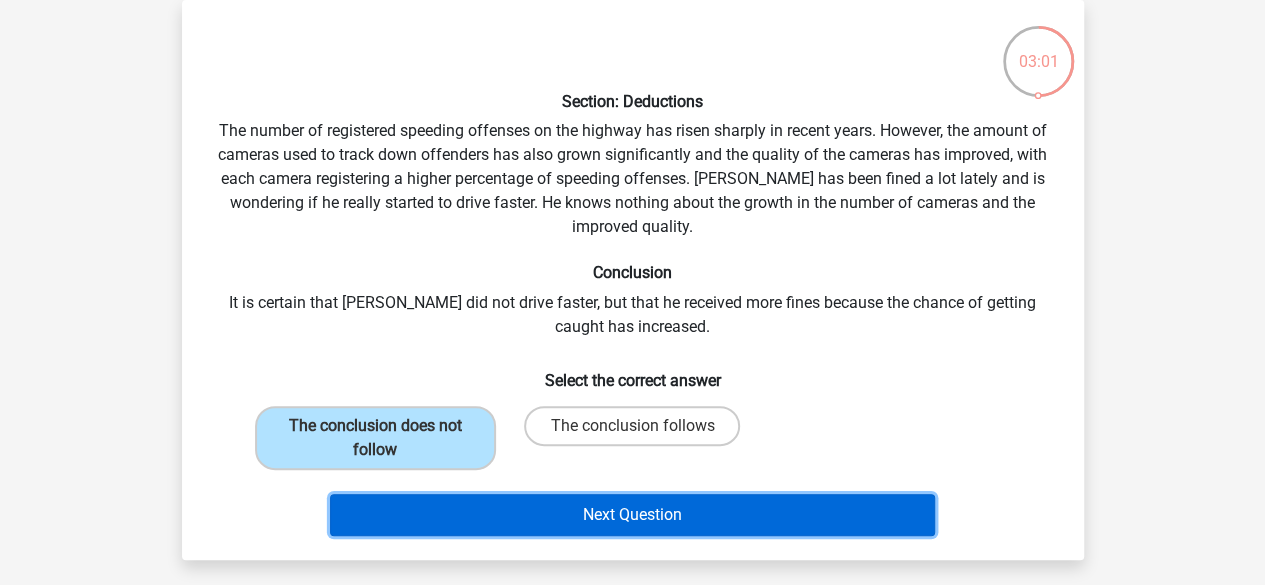 click on "Next Question" at bounding box center (632, 515) 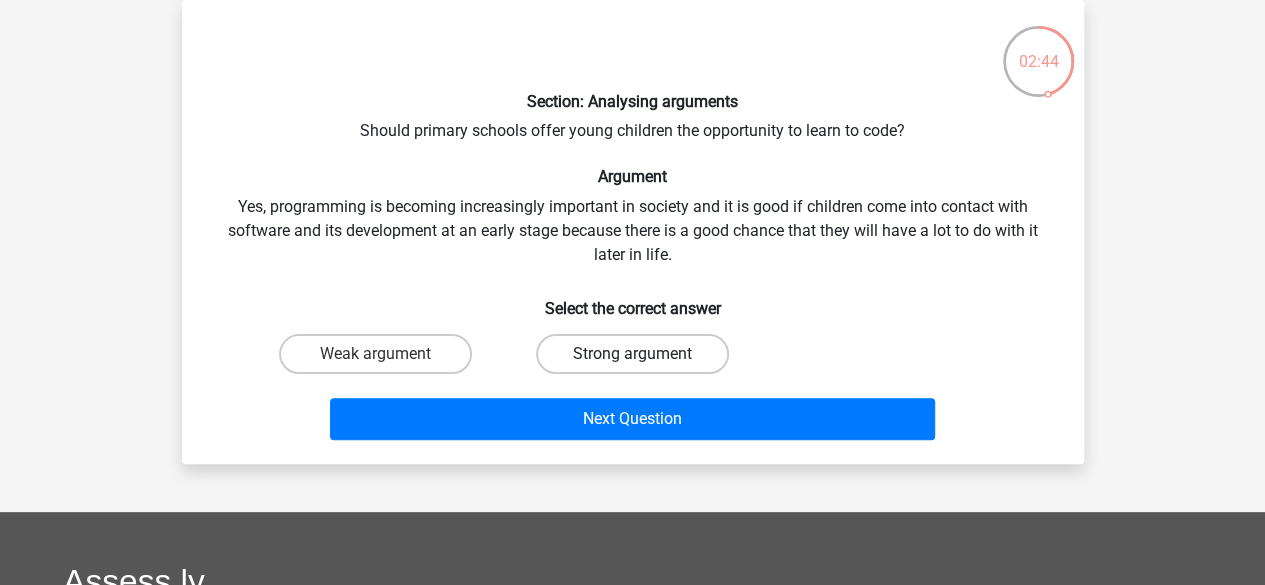 click on "Strong argument" at bounding box center (632, 354) 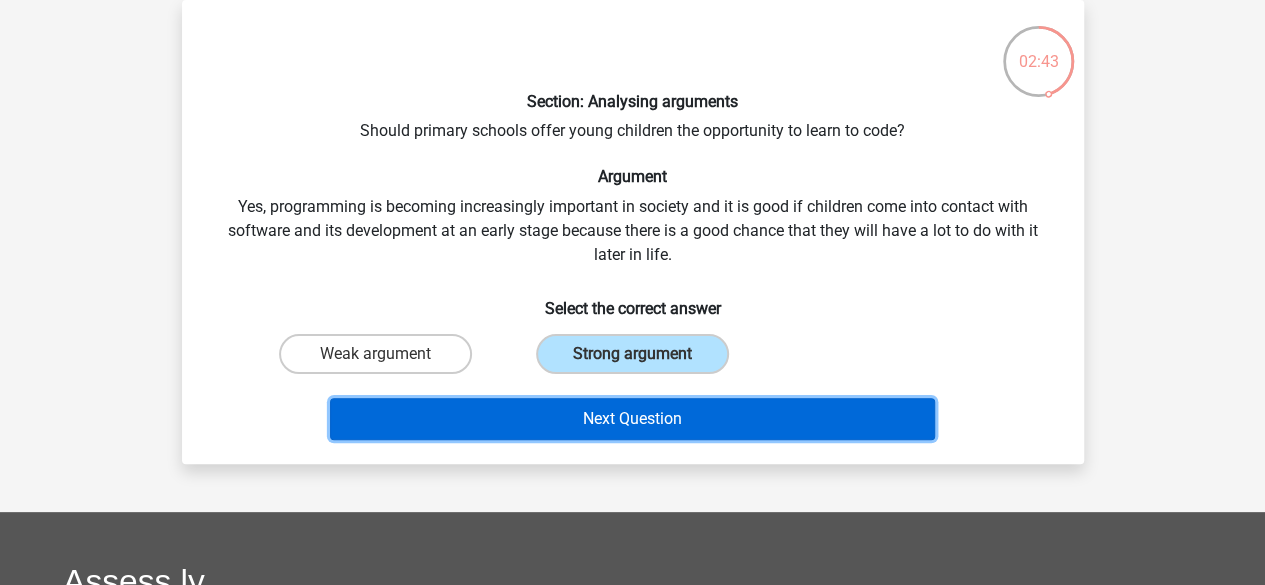 click on "Next Question" at bounding box center (632, 419) 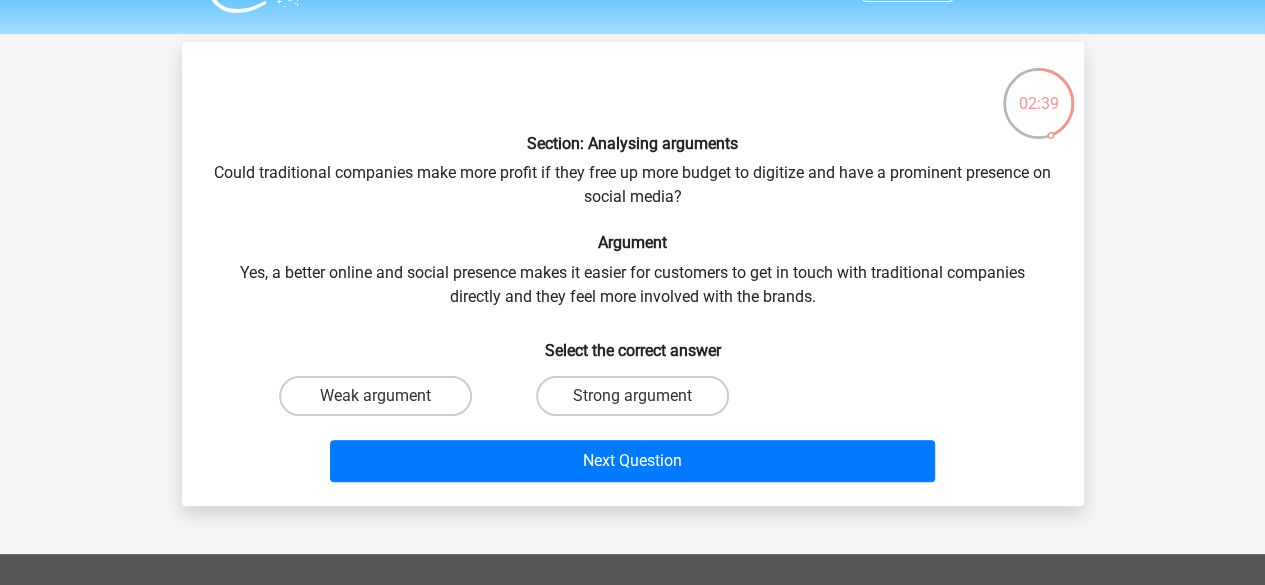 scroll, scrollTop: 58, scrollLeft: 0, axis: vertical 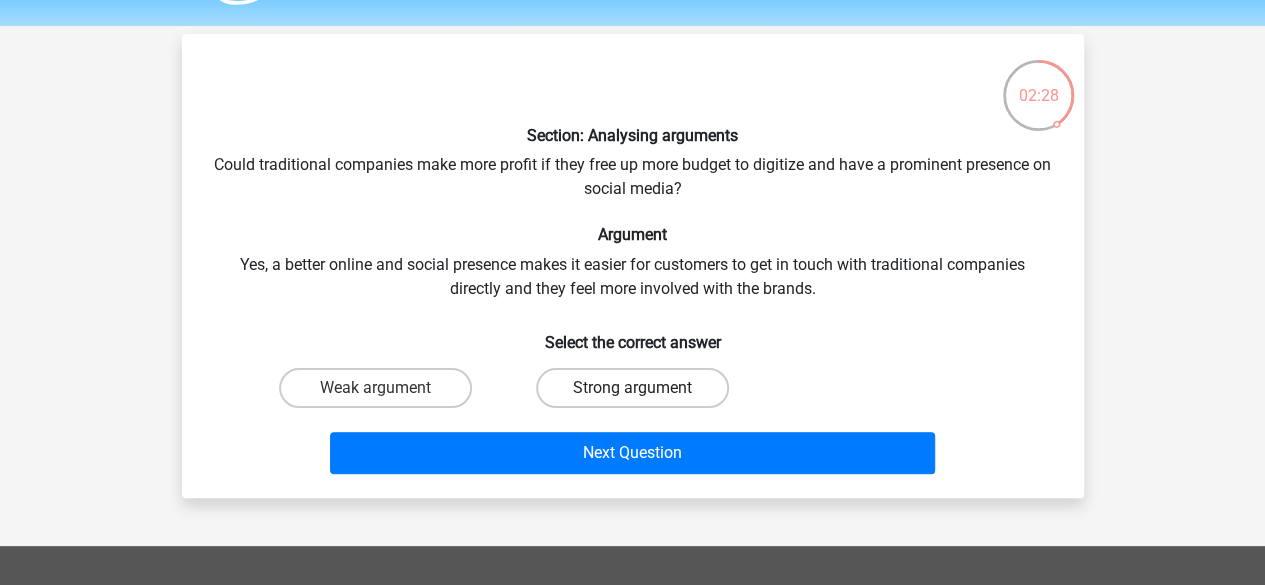 click on "Strong argument" at bounding box center (632, 388) 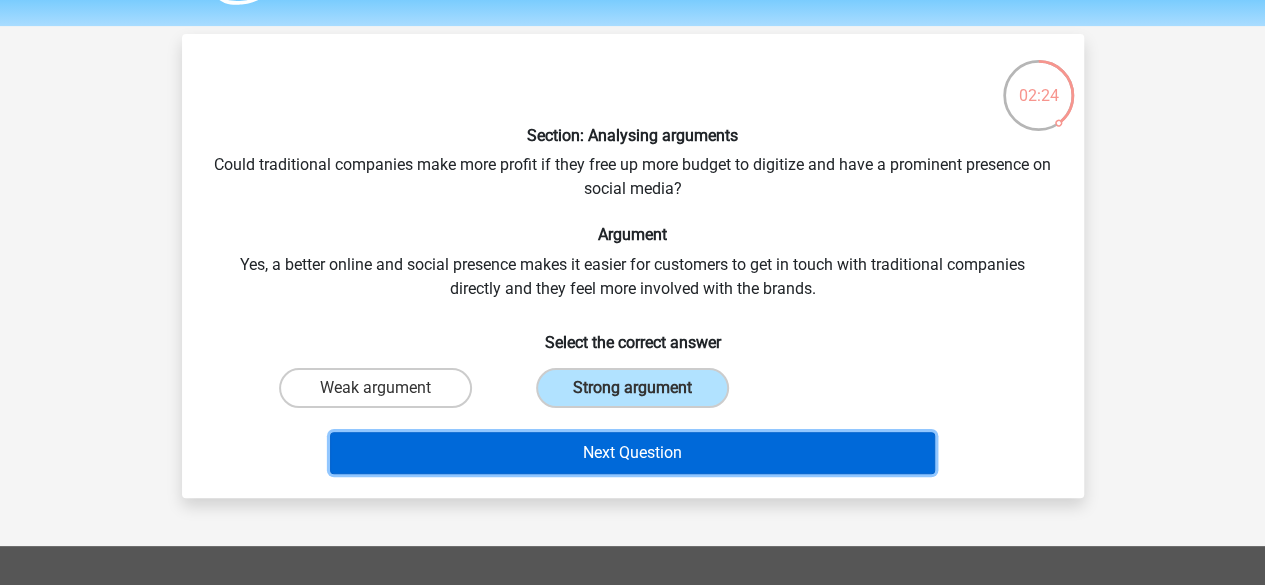 click on "Next Question" at bounding box center (632, 453) 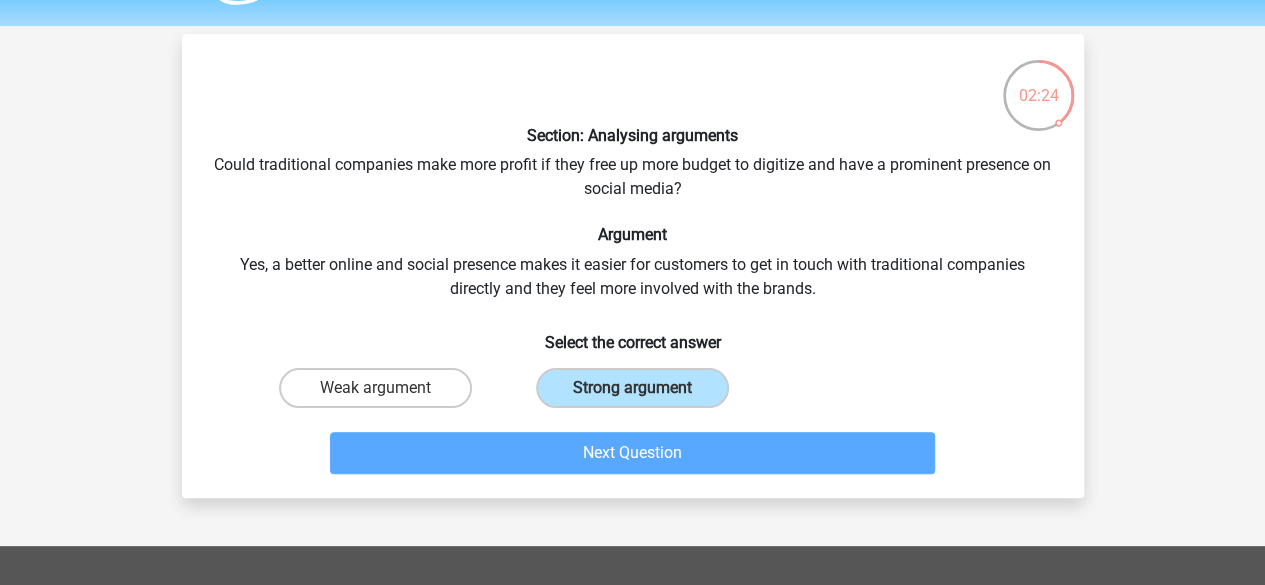 scroll, scrollTop: 92, scrollLeft: 0, axis: vertical 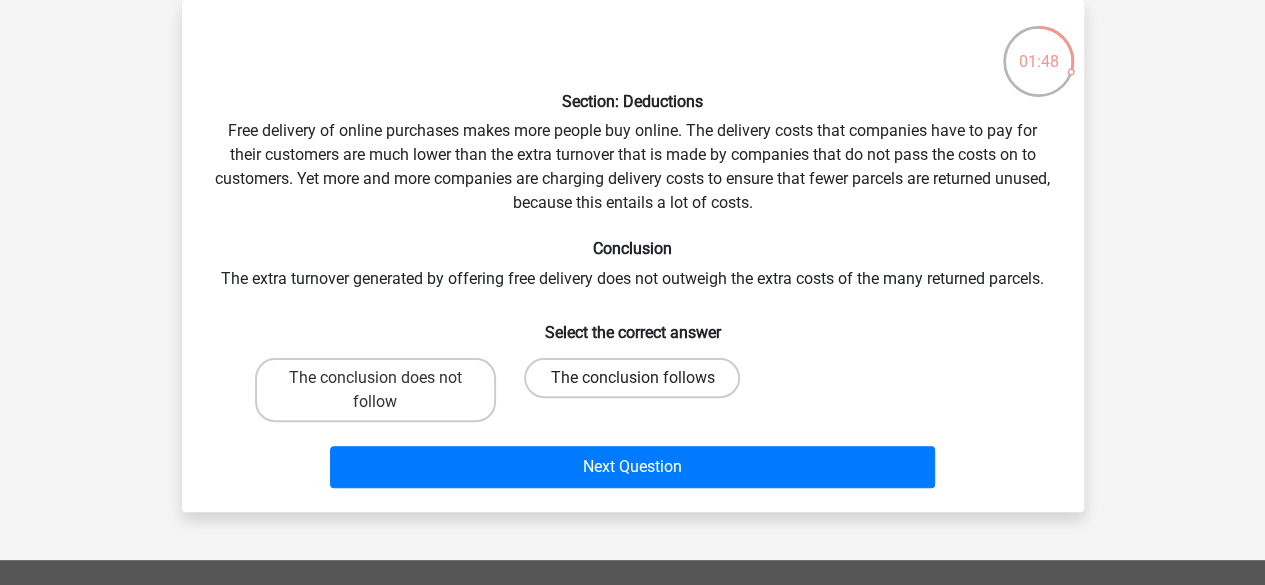 click on "The conclusion follows" at bounding box center [632, 378] 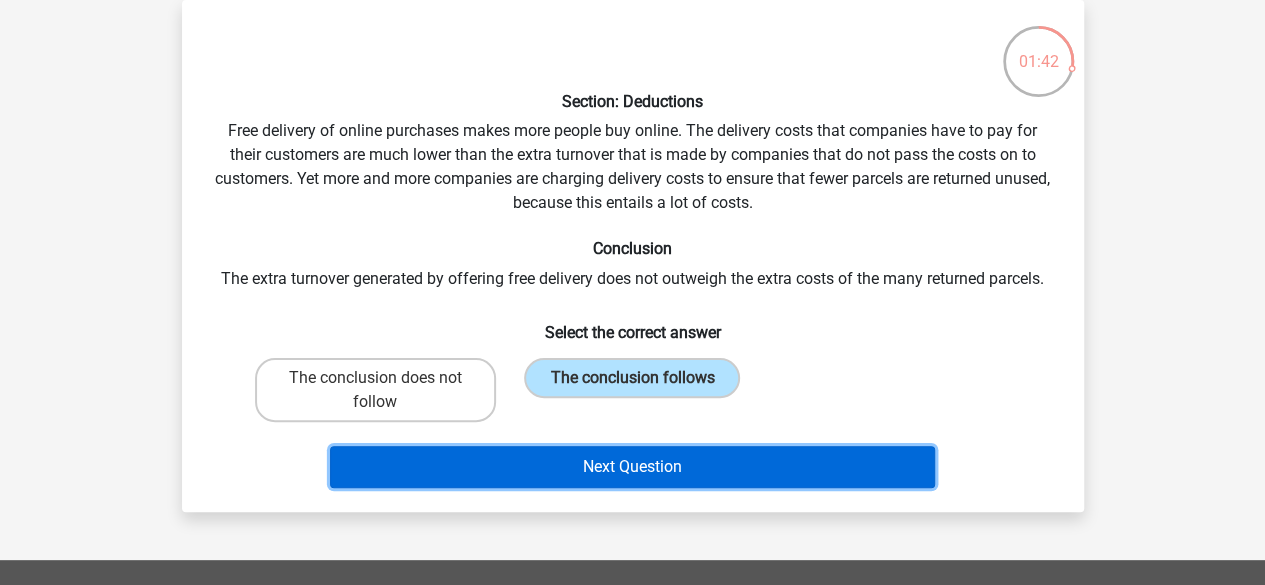 click on "Next Question" at bounding box center [632, 467] 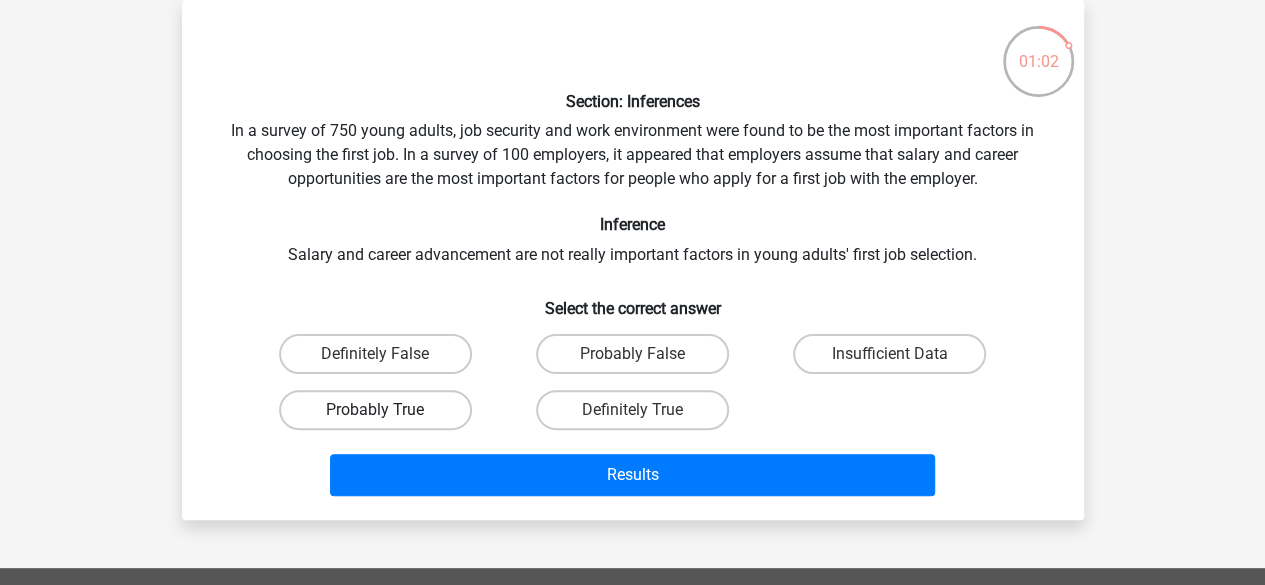 click on "Probably True" at bounding box center (375, 410) 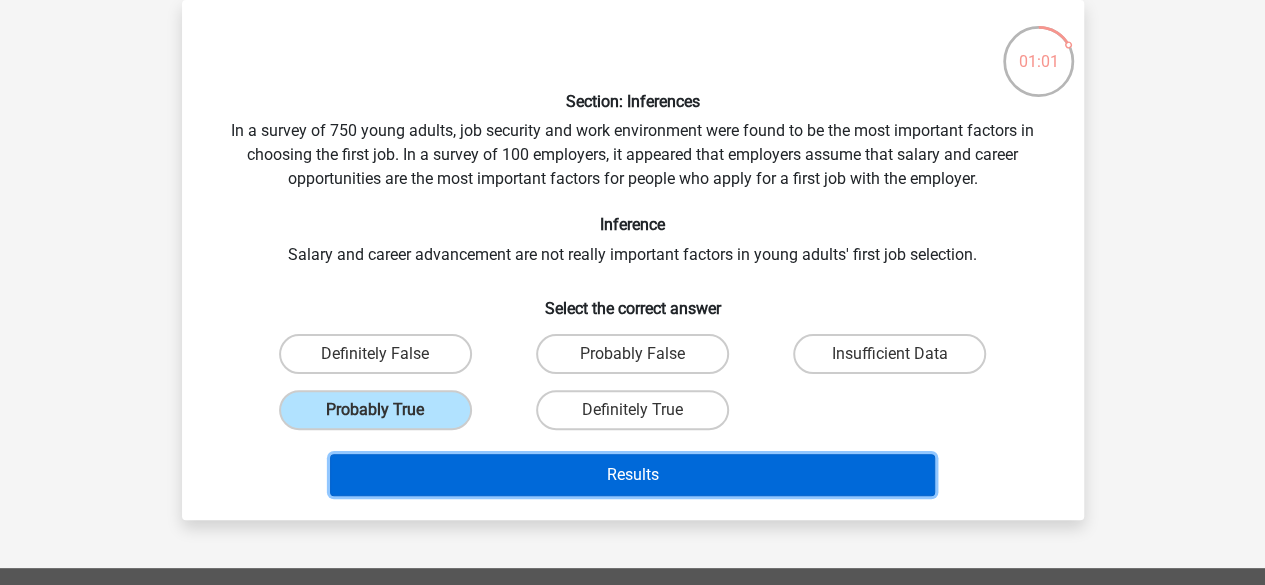 click on "Results" at bounding box center (632, 475) 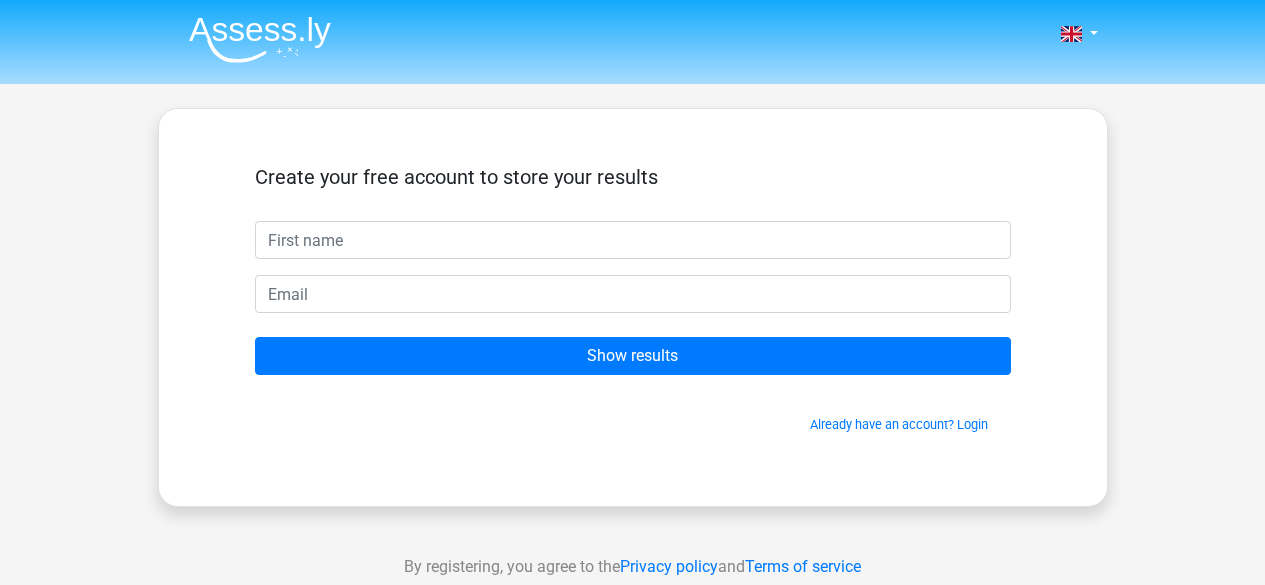scroll, scrollTop: 0, scrollLeft: 0, axis: both 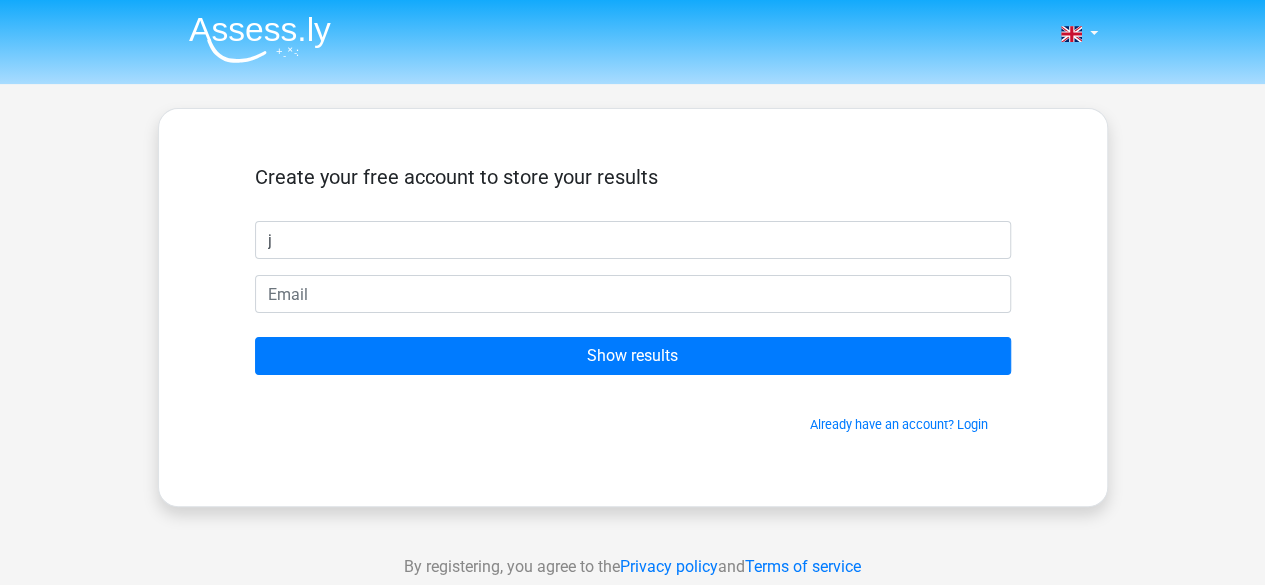 type on "j" 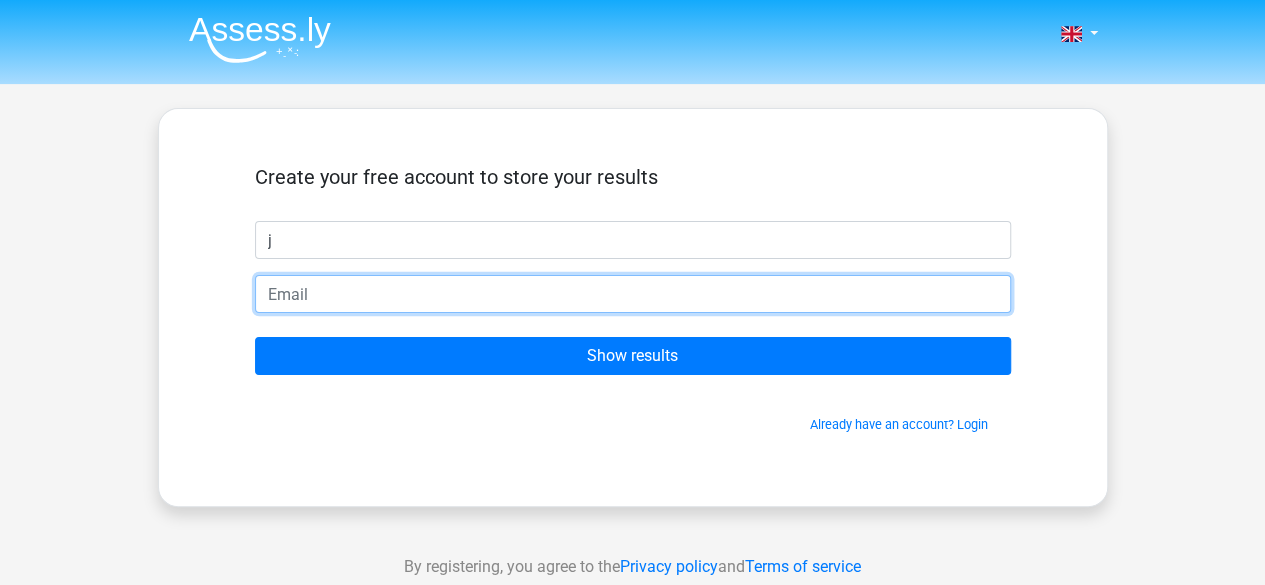 click at bounding box center [633, 294] 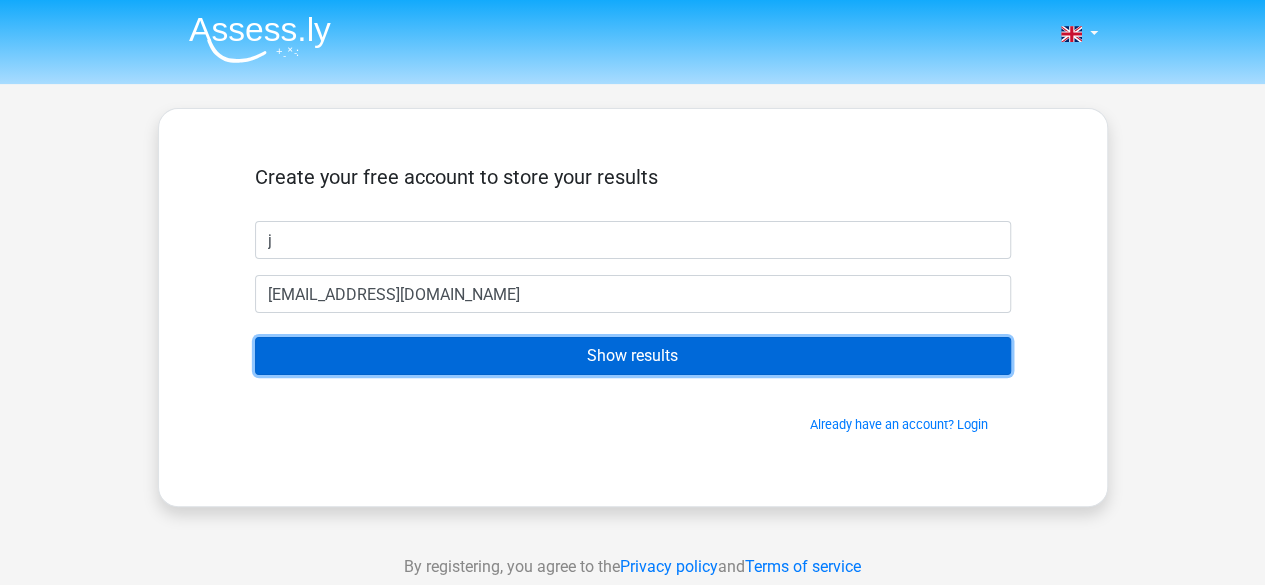 click on "Show results" at bounding box center [633, 356] 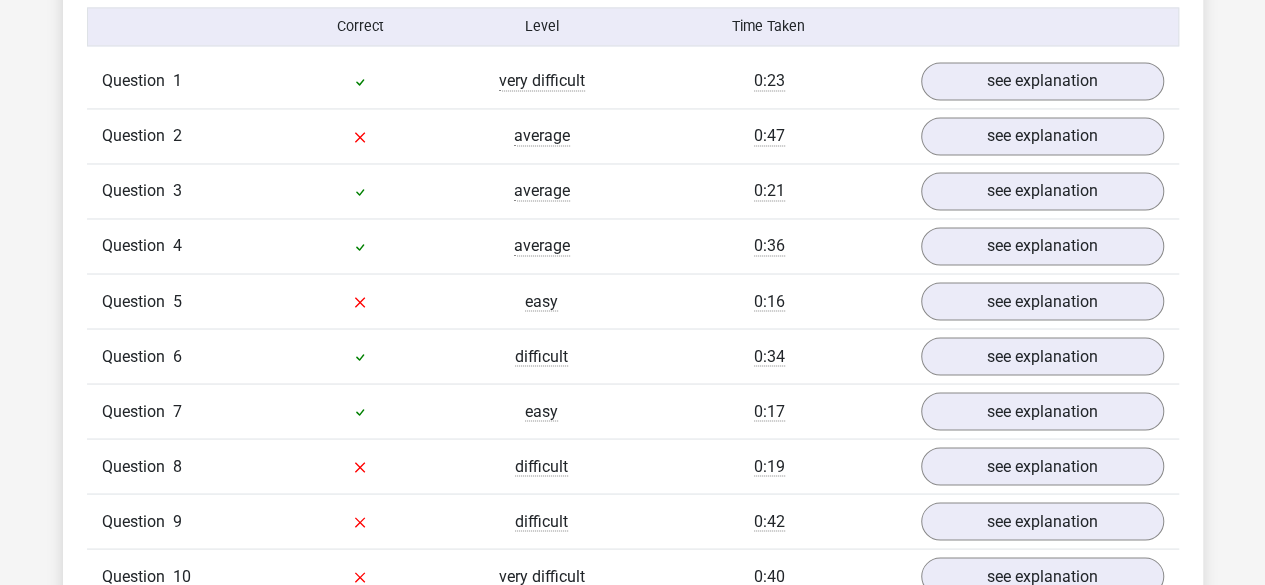 scroll, scrollTop: 1600, scrollLeft: 0, axis: vertical 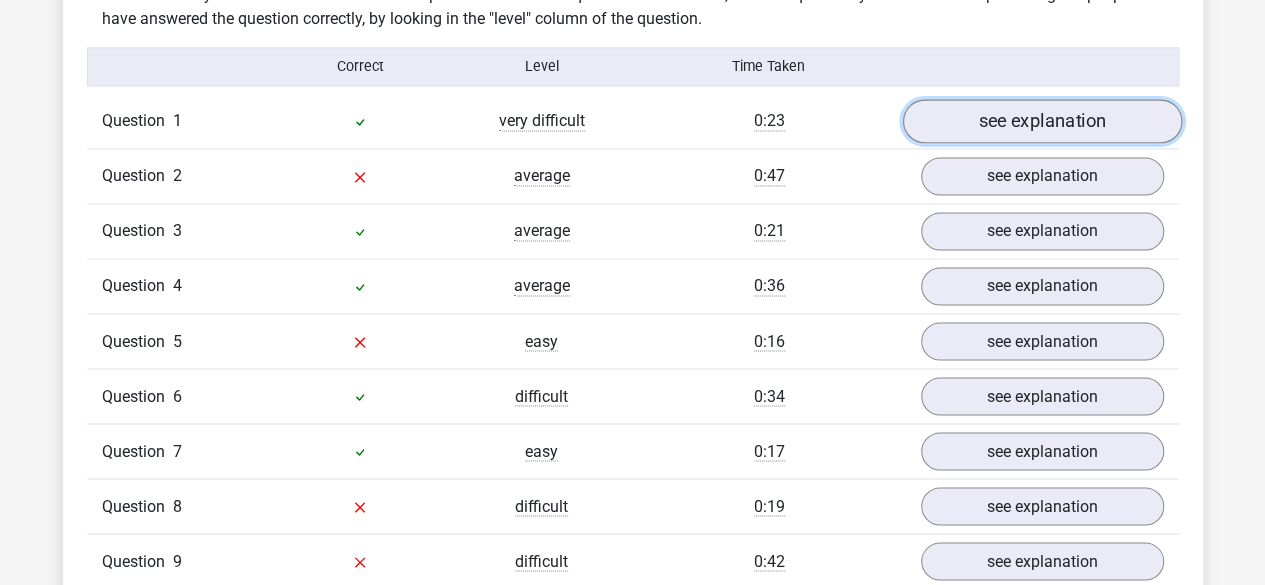 click on "see explanation" at bounding box center (1041, 122) 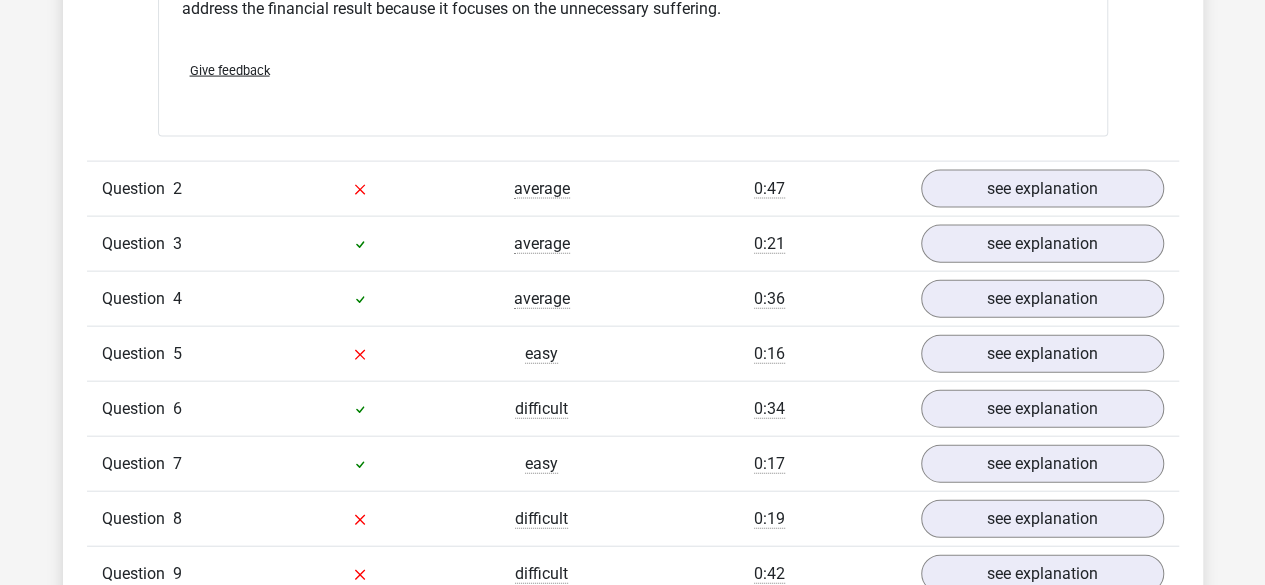 scroll, scrollTop: 2120, scrollLeft: 0, axis: vertical 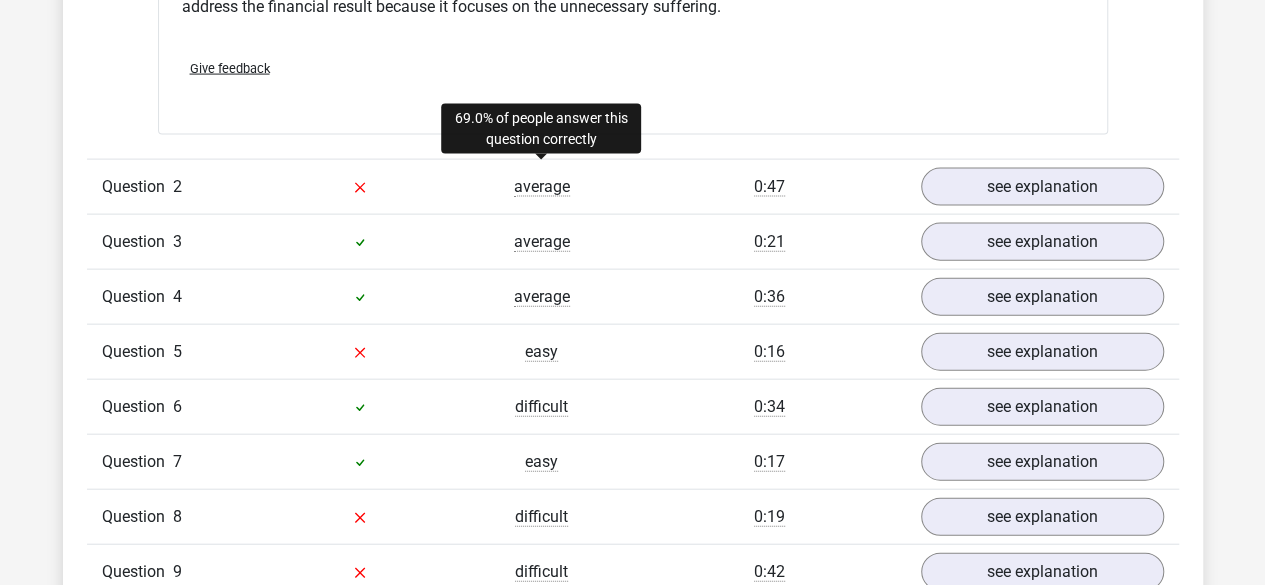 click on "average" at bounding box center [542, 187] 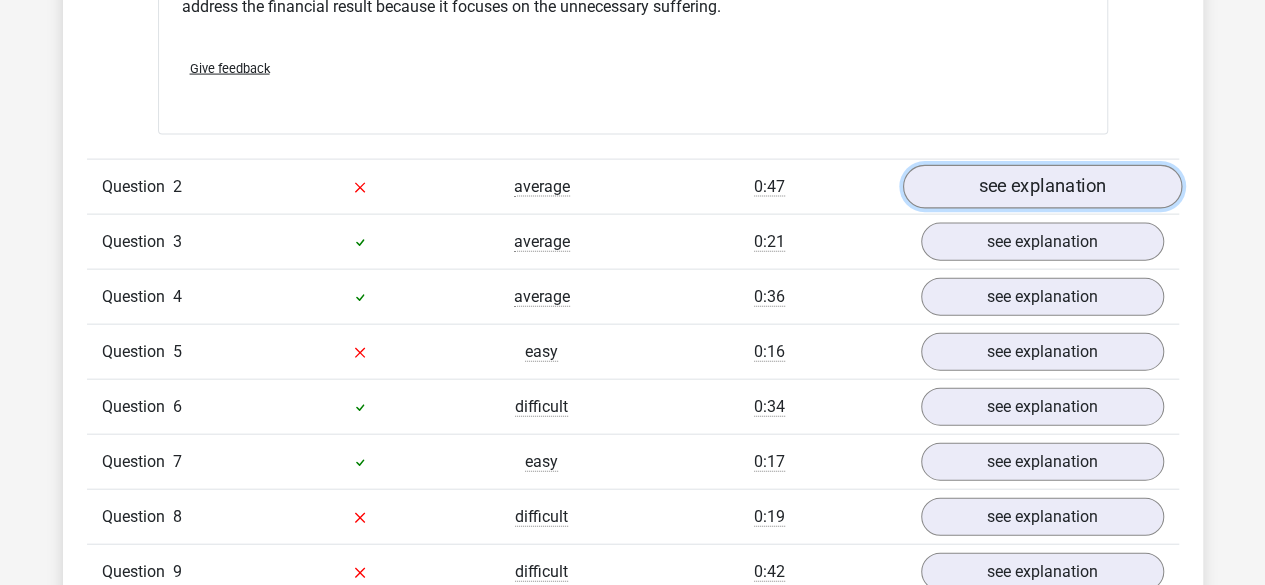 click on "see explanation" at bounding box center (1041, 187) 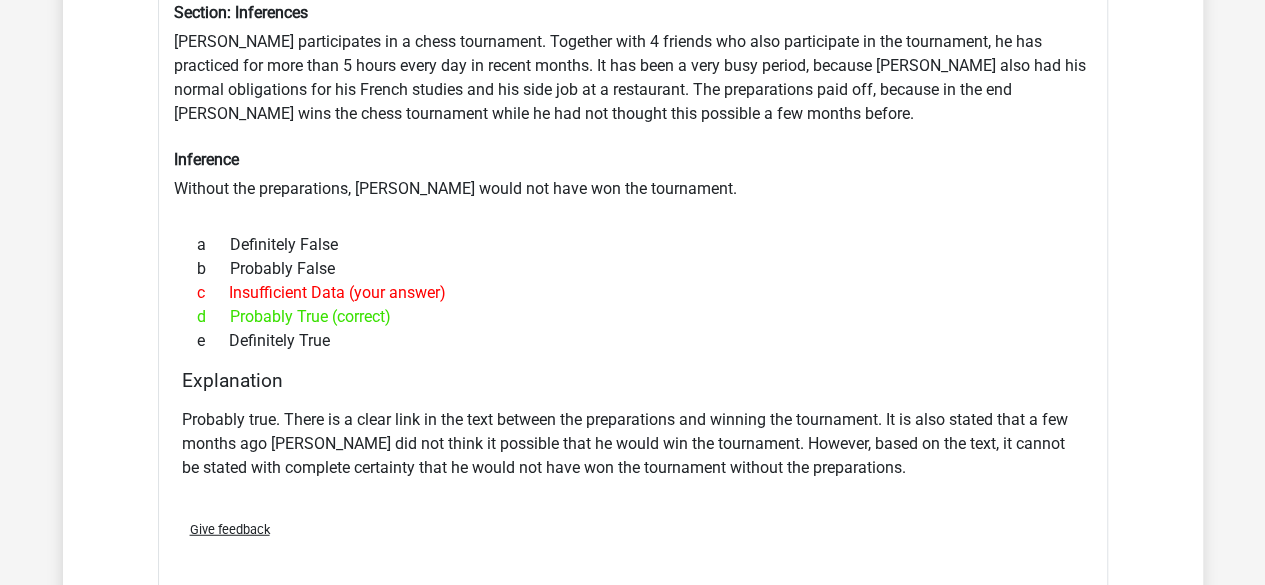scroll, scrollTop: 2400, scrollLeft: 0, axis: vertical 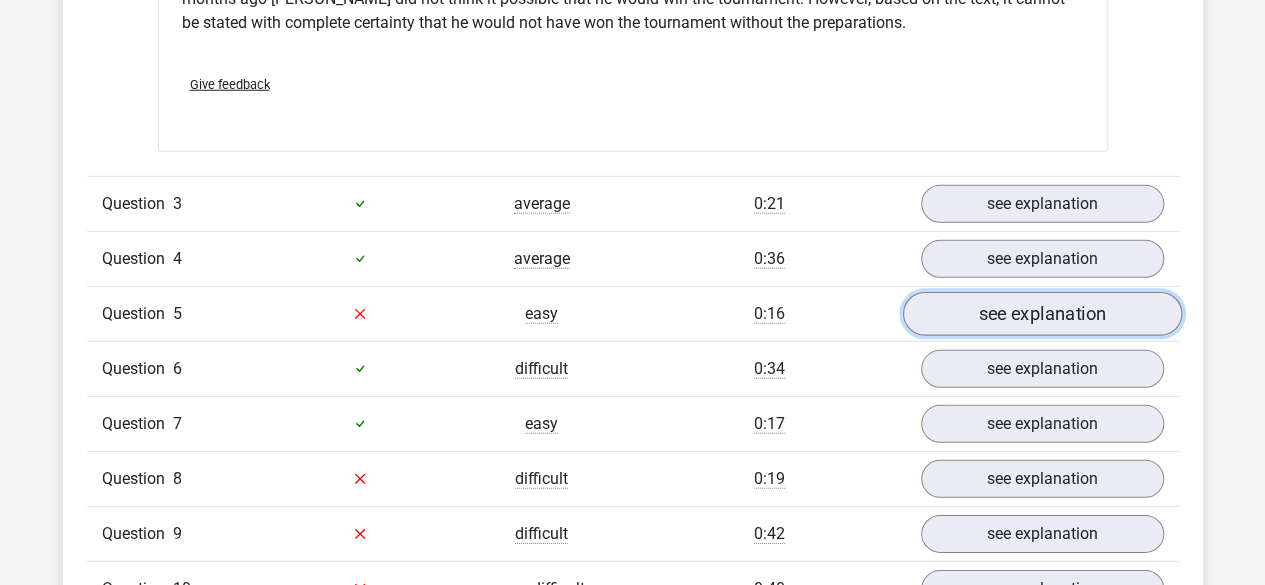 click on "see explanation" at bounding box center [1041, 314] 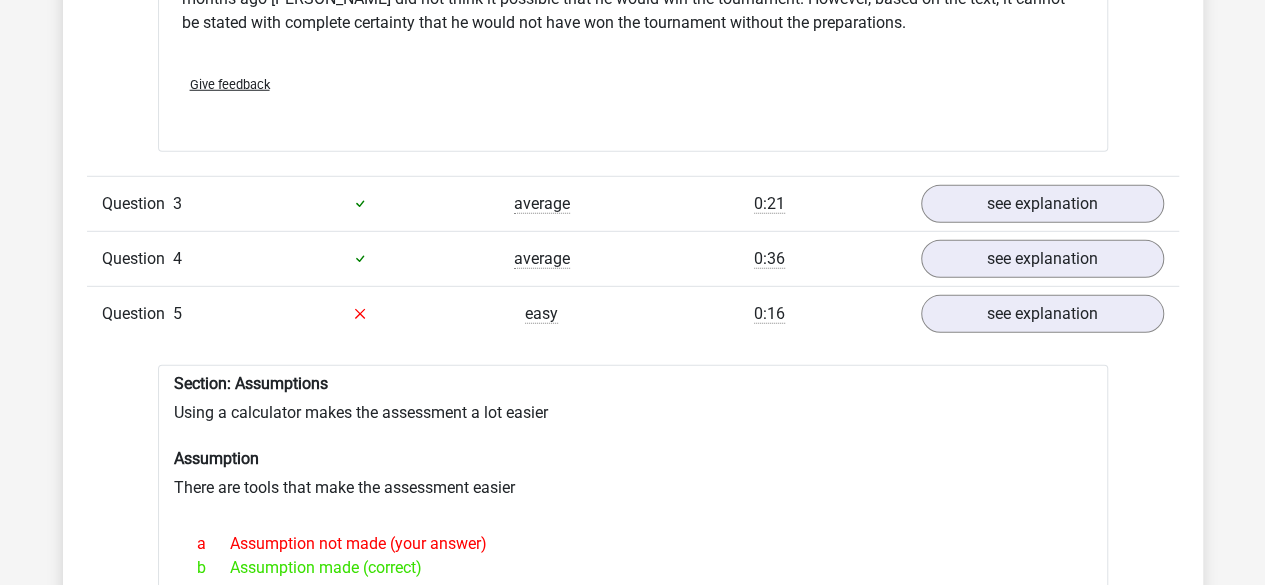 click on "Section: Assumptions Using a calculator makes the assessment a lot easier Assumption There are tools that make the assessment easier
a
Assumption not made
(your answer)
b
Assumption made
(correct)
Assessment Practice pack
Access to all explanations and questions" at bounding box center (633, 850) 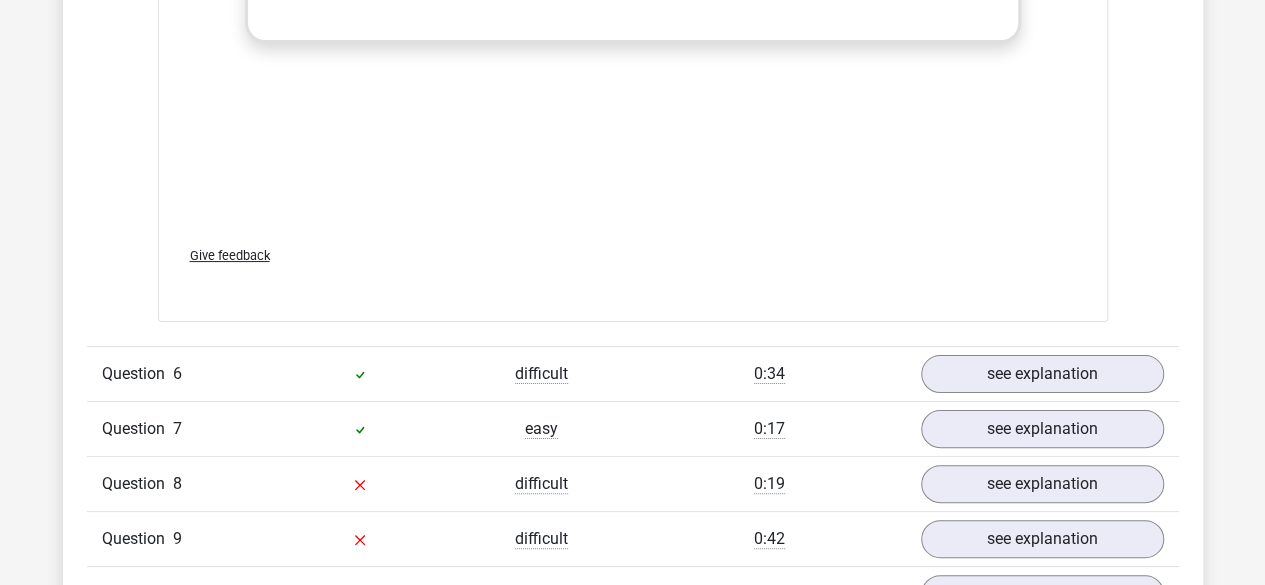 scroll, scrollTop: 3889, scrollLeft: 0, axis: vertical 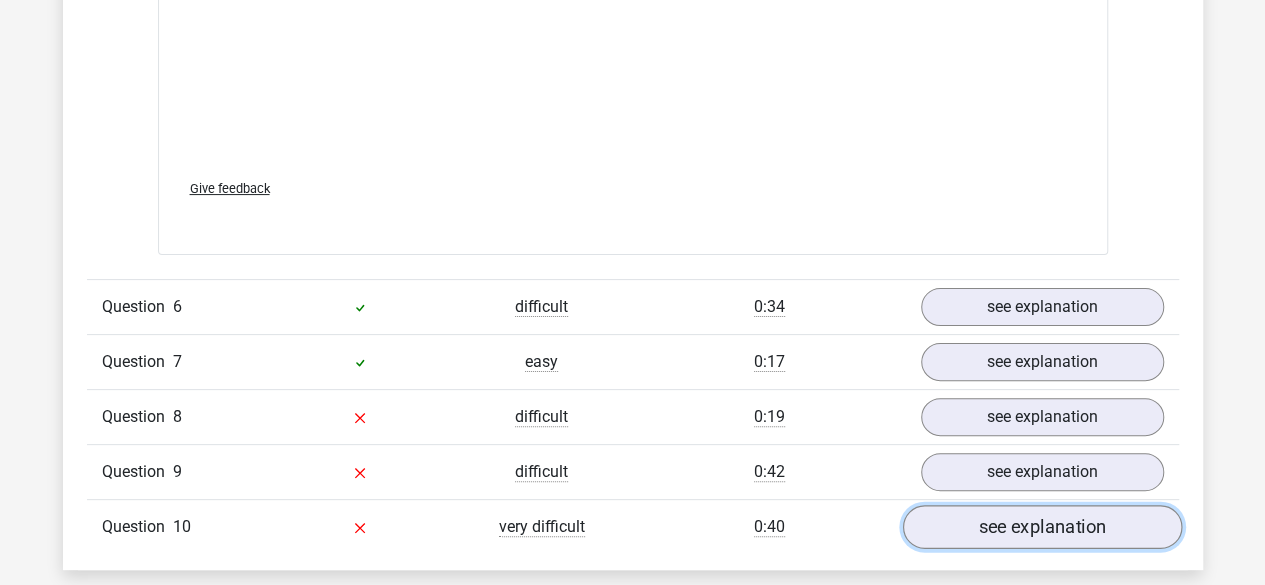 click on "see explanation" at bounding box center [1041, 527] 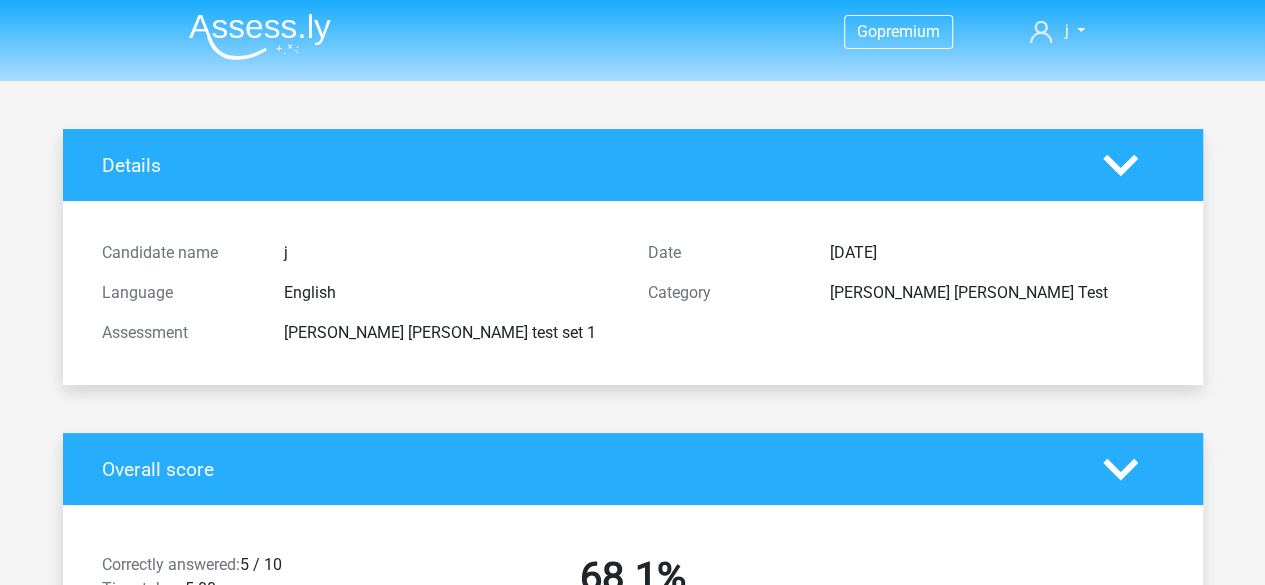 scroll, scrollTop: 0, scrollLeft: 0, axis: both 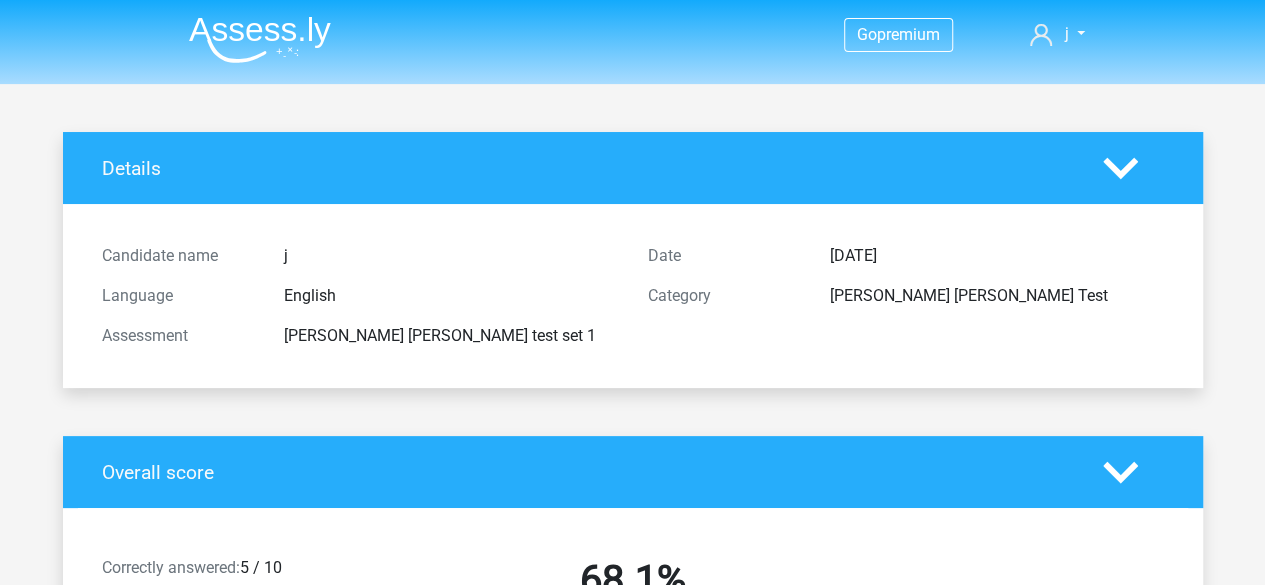 click on "Go  premium
j
stylesjj0@gmail.com" at bounding box center [632, 3841] 